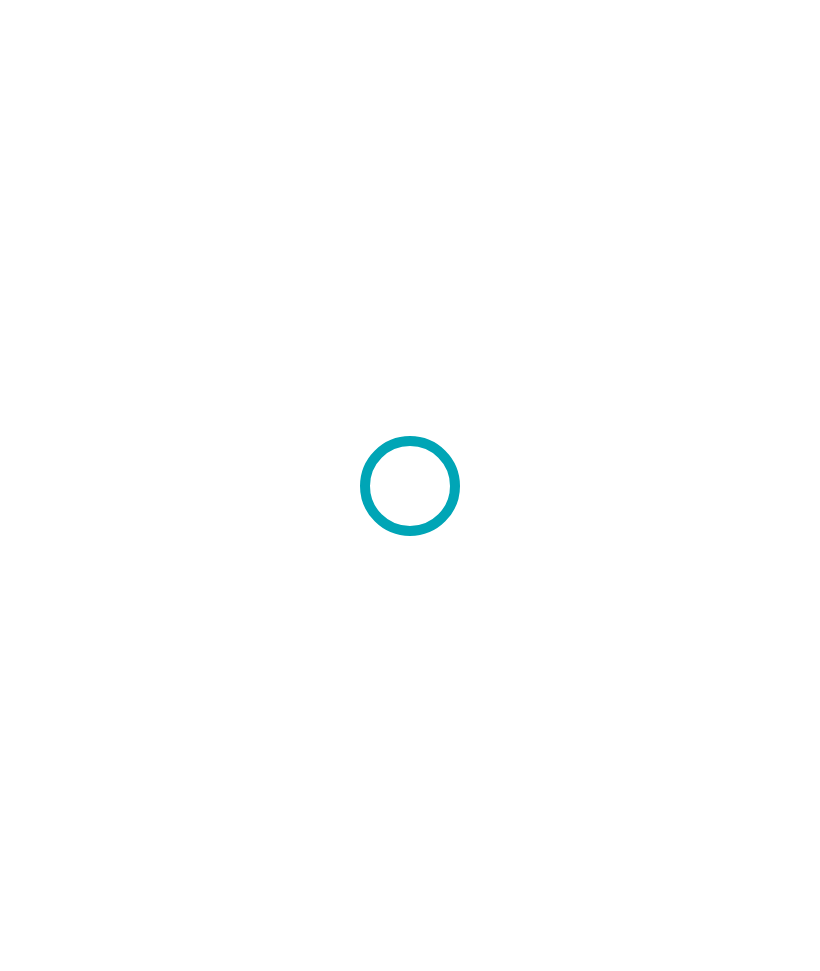 scroll, scrollTop: 0, scrollLeft: 0, axis: both 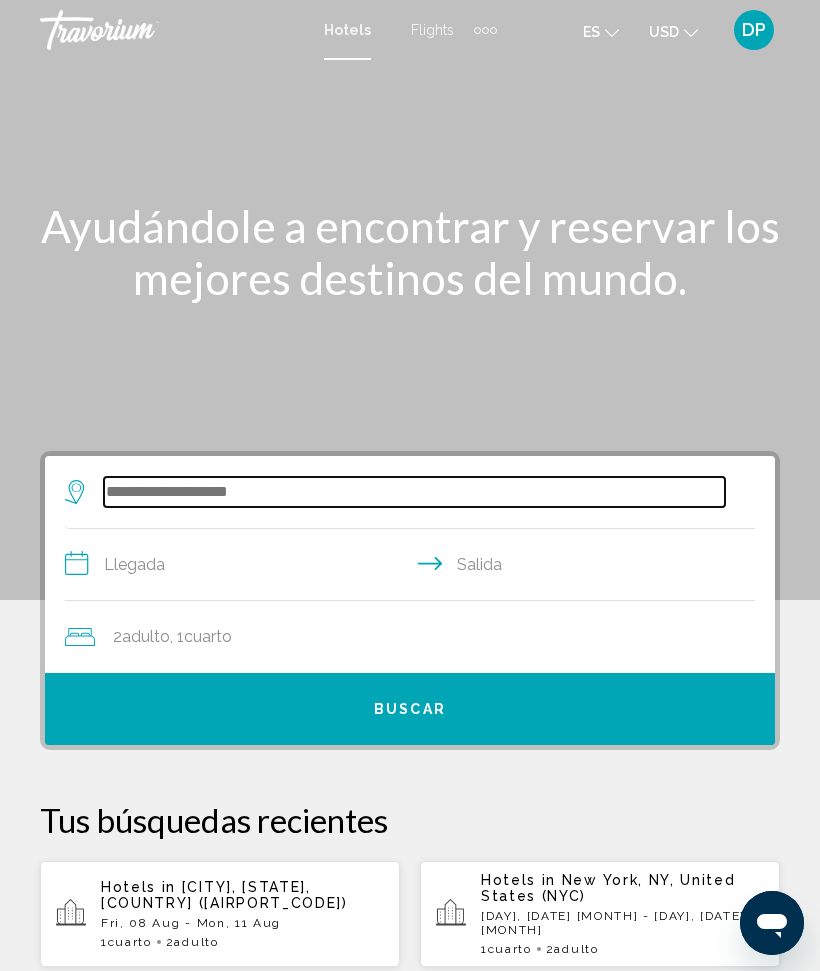 click at bounding box center [414, 492] 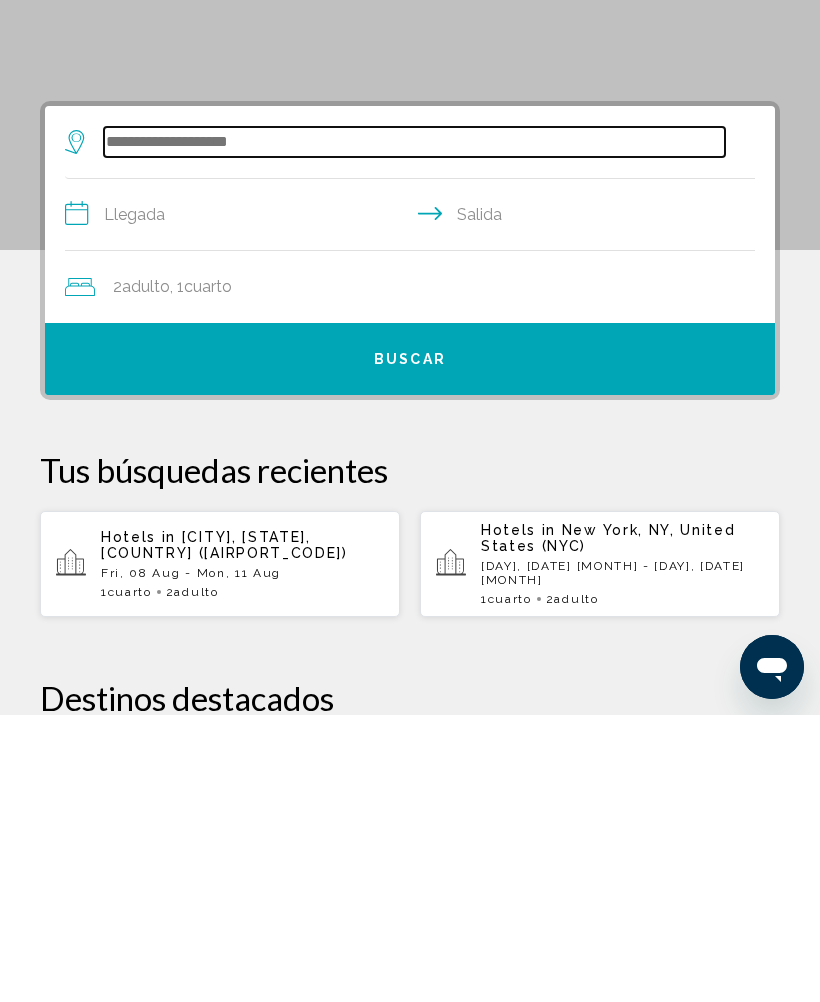 scroll, scrollTop: 99, scrollLeft: 0, axis: vertical 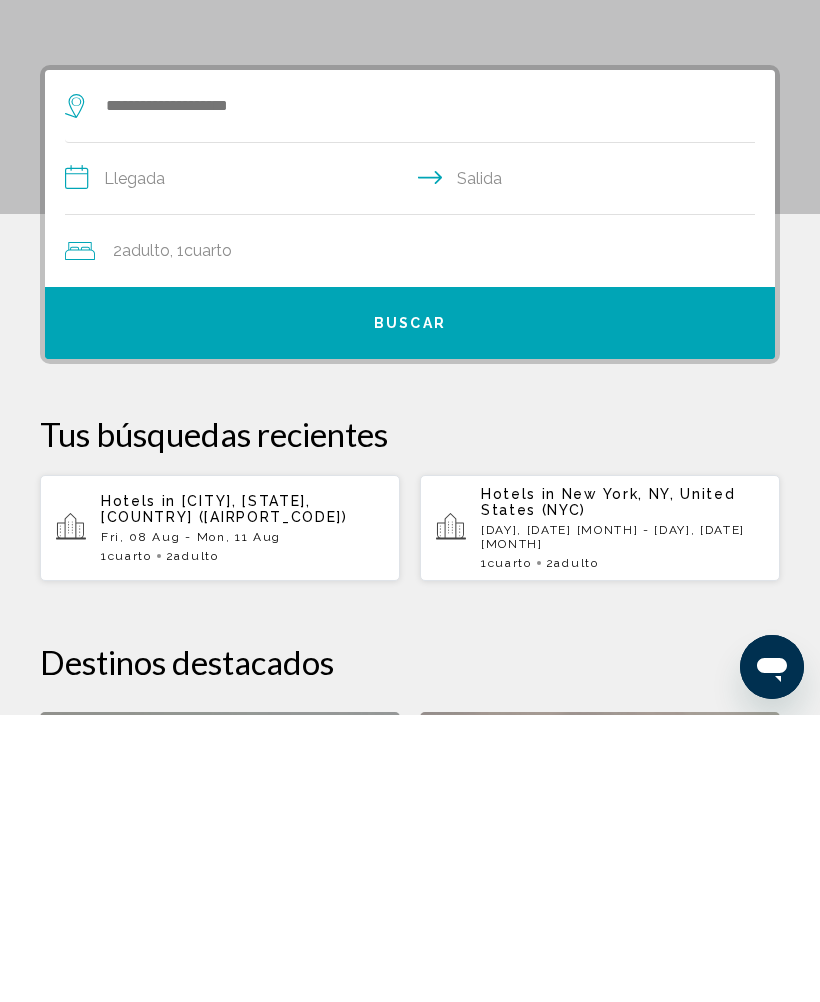 click on "Hotels in    Miami, FL, United States (MIA)  Fri, 08 Aug - Mon, 11 Aug  1  Cuarto habitaciones 2  Adulto Adulto" at bounding box center (242, 815) 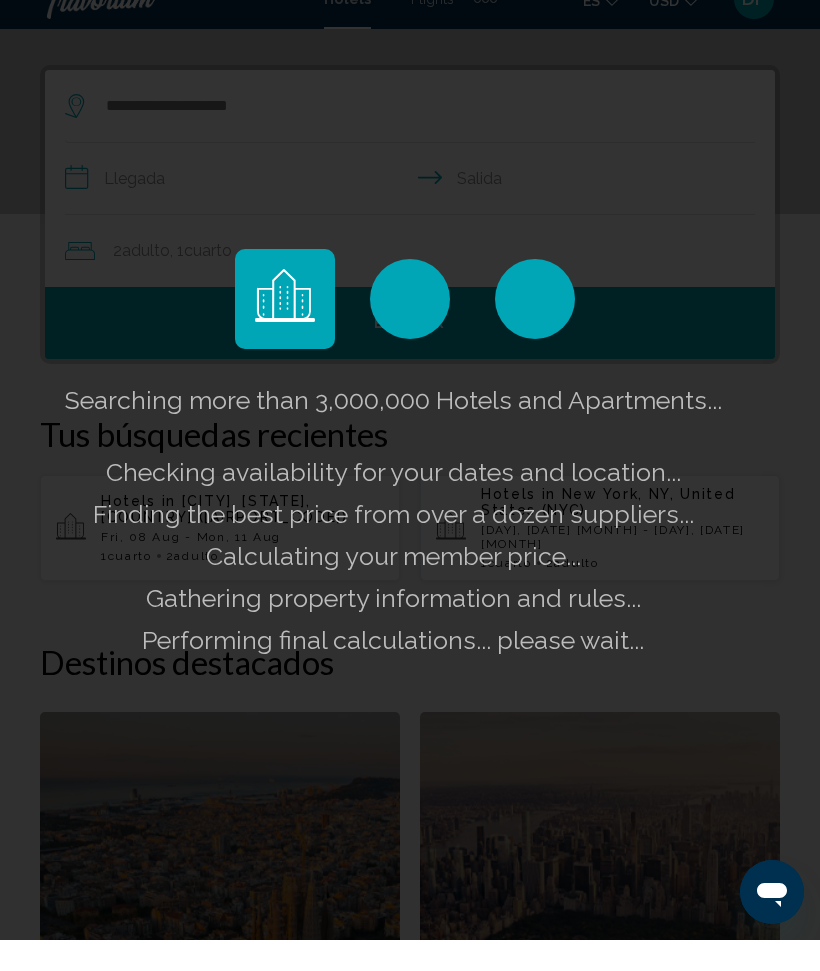 scroll, scrollTop: 386, scrollLeft: 0, axis: vertical 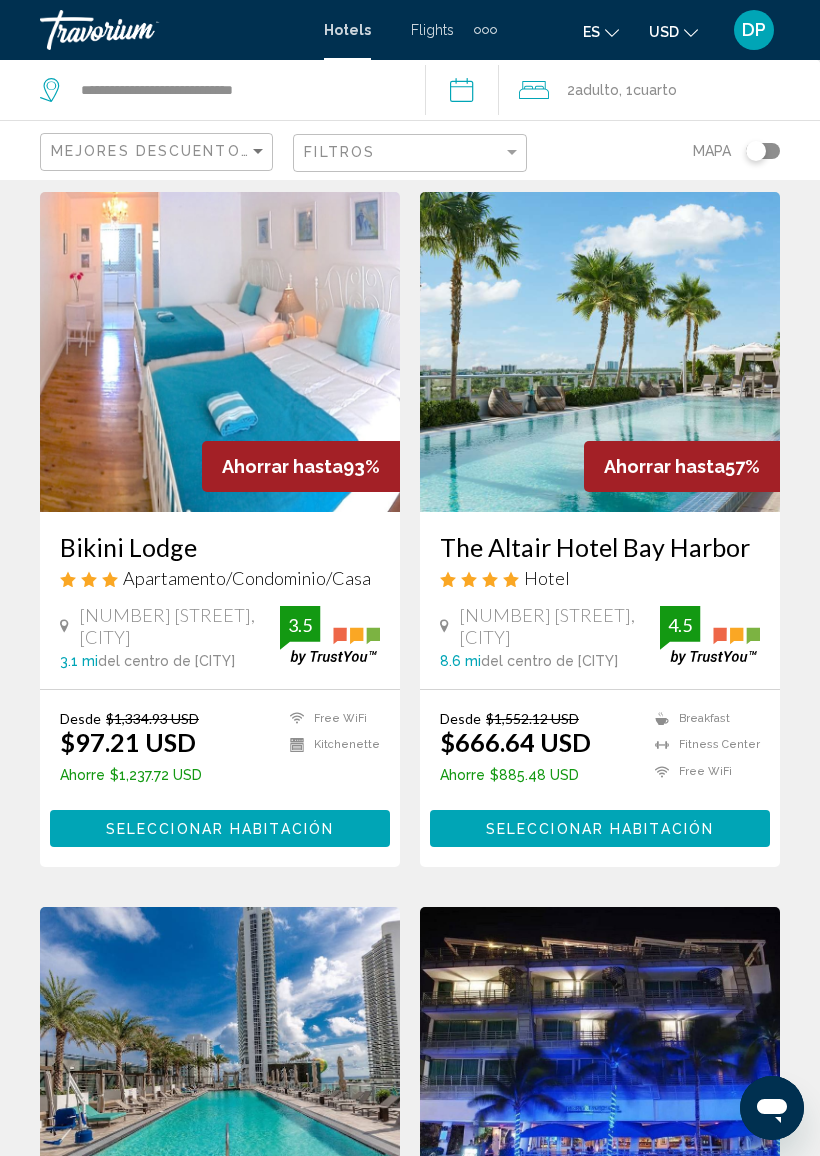 click at bounding box center [220, 352] 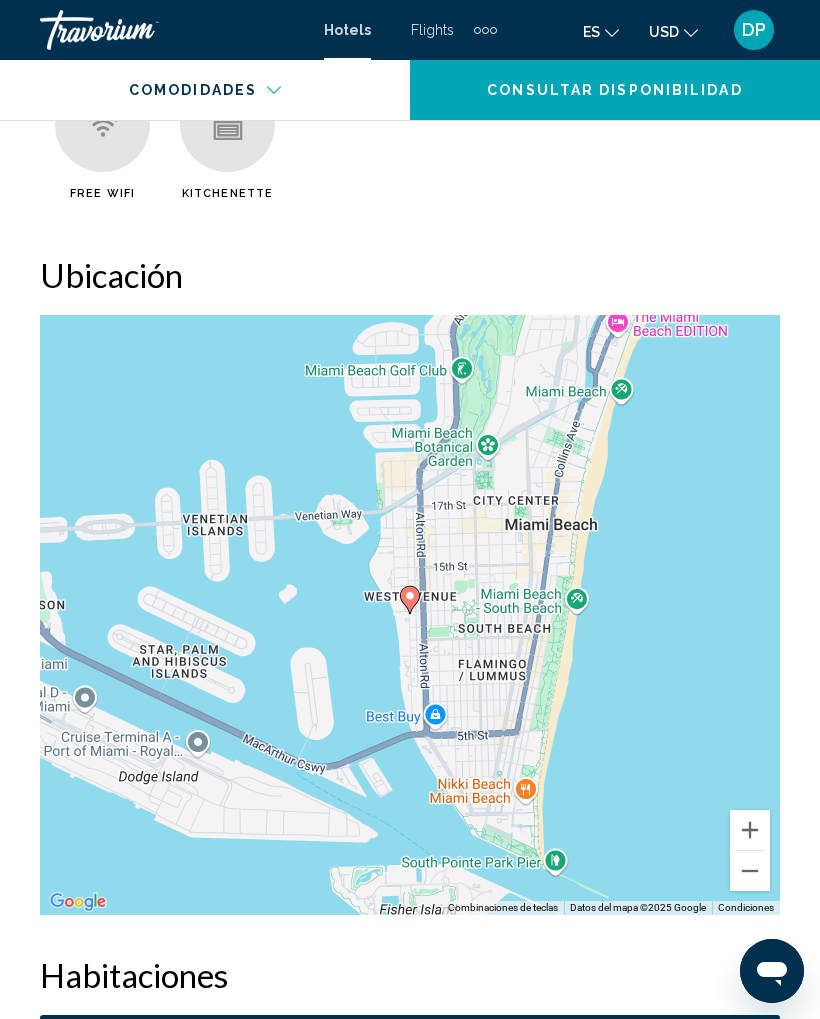 scroll, scrollTop: 2294, scrollLeft: 0, axis: vertical 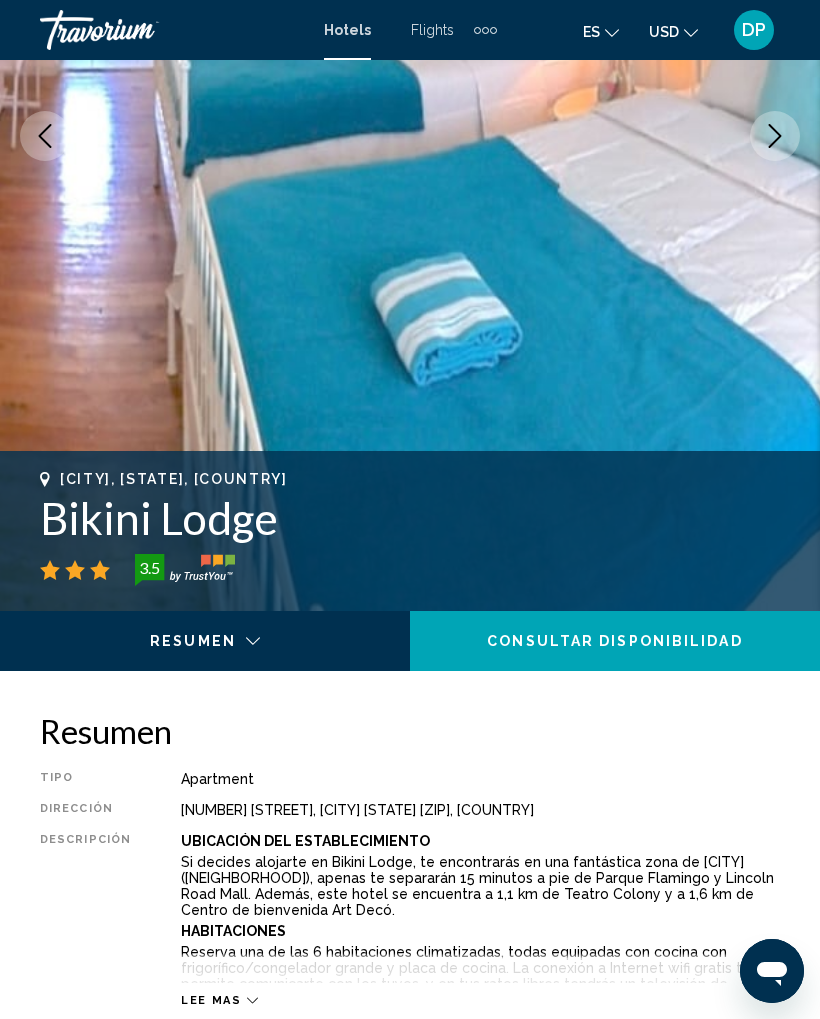 click on "Consultar disponibilidad" 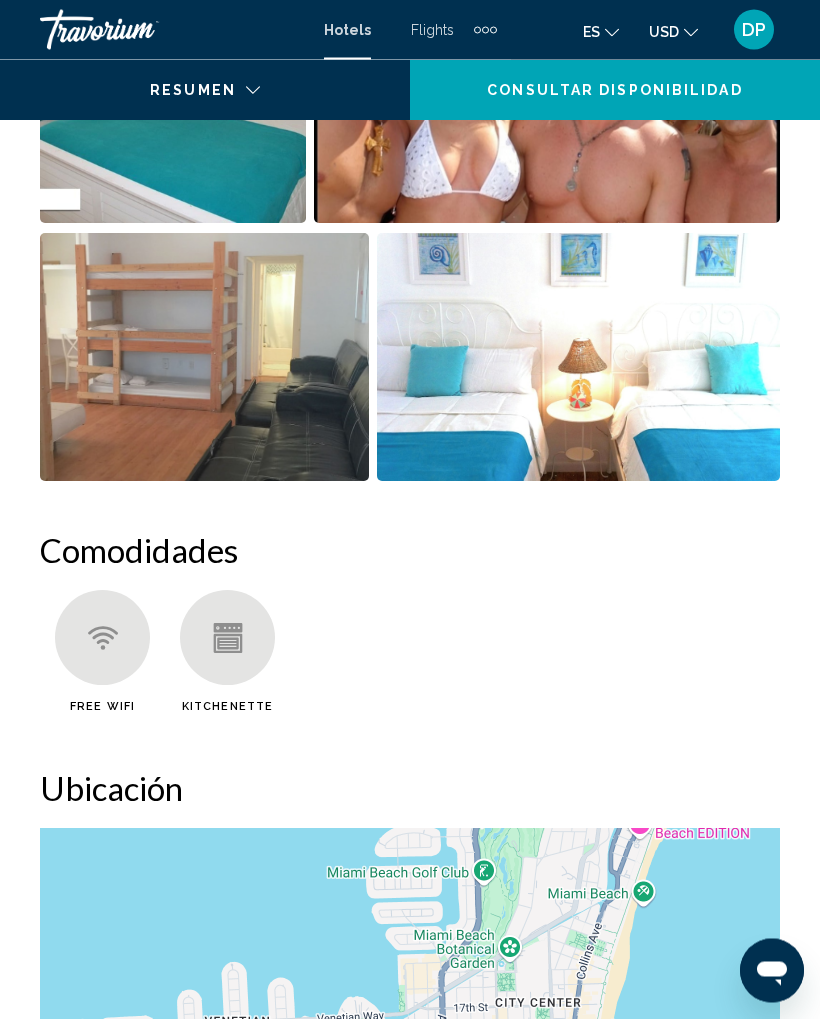scroll, scrollTop: 3139, scrollLeft: 0, axis: vertical 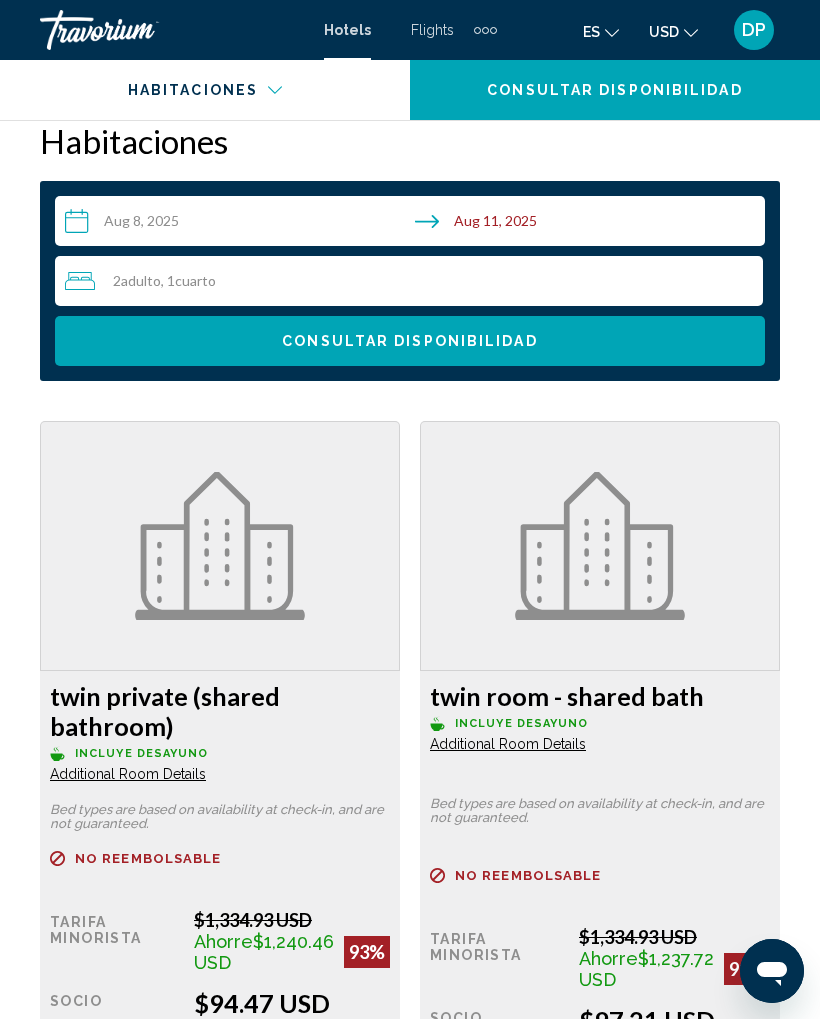 click on "Consultar disponibilidad" at bounding box center (410, 341) 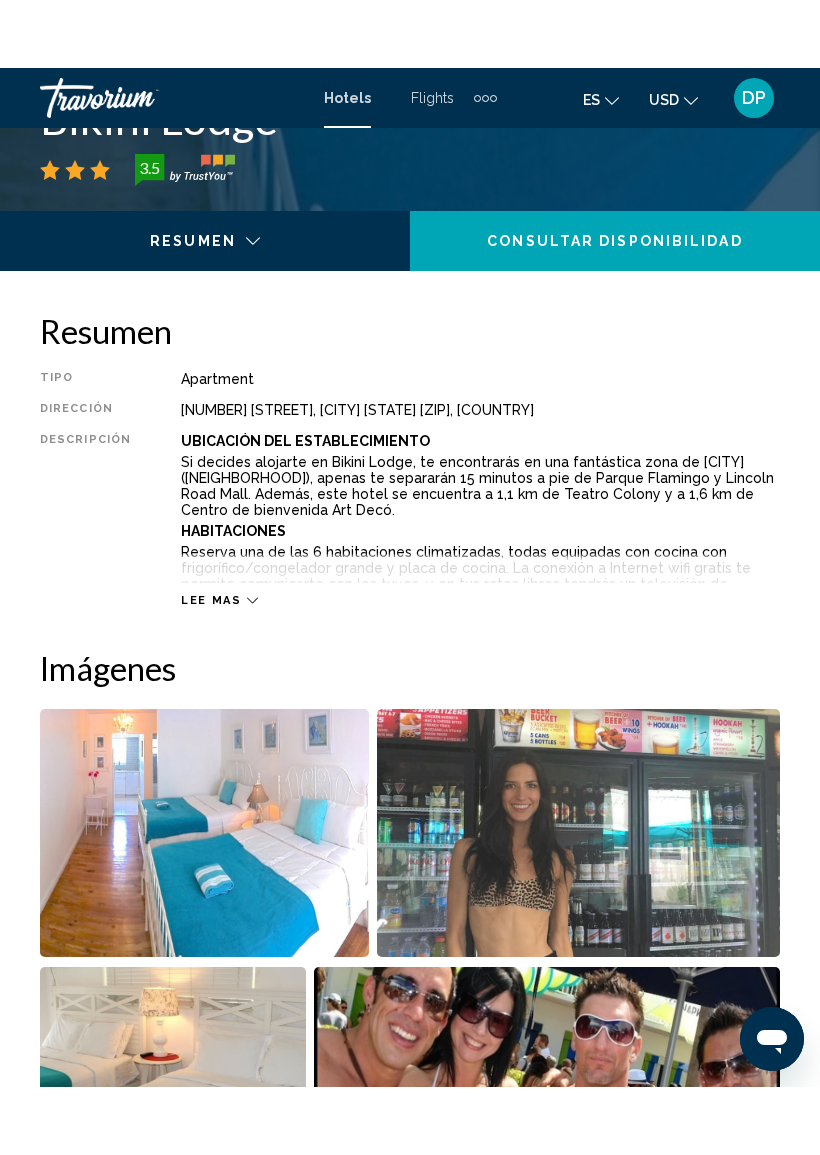 scroll, scrollTop: 866, scrollLeft: 0, axis: vertical 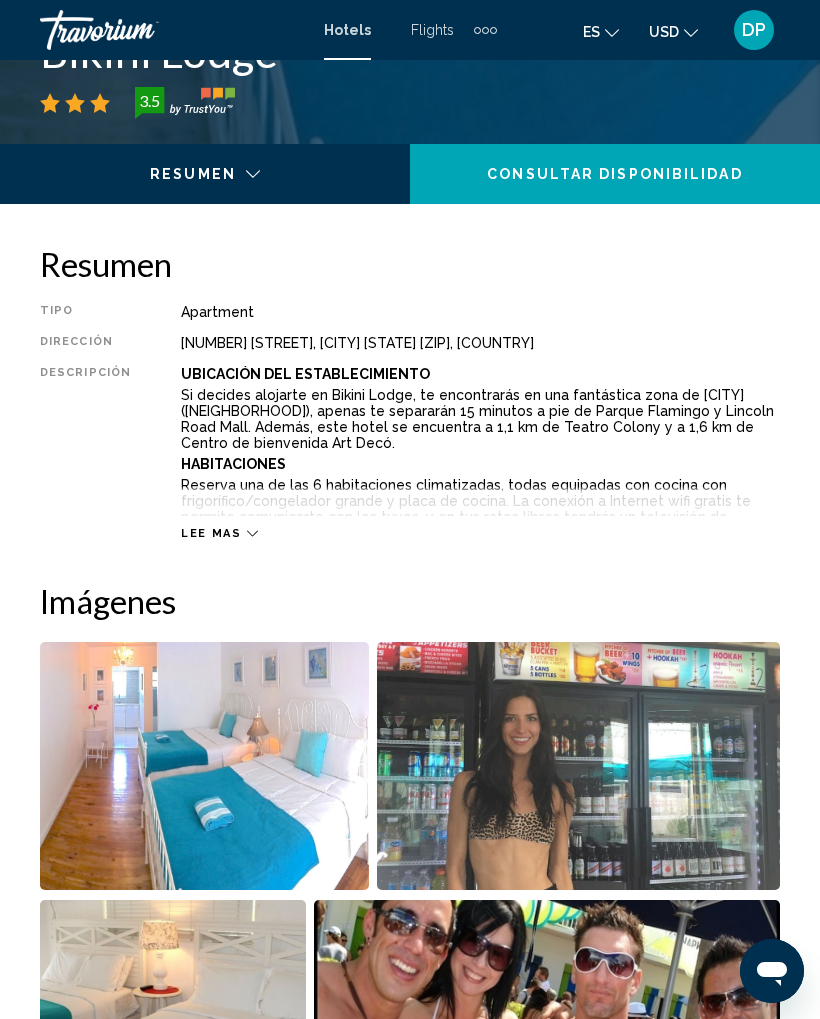 click on "Lee mas" at bounding box center (211, 533) 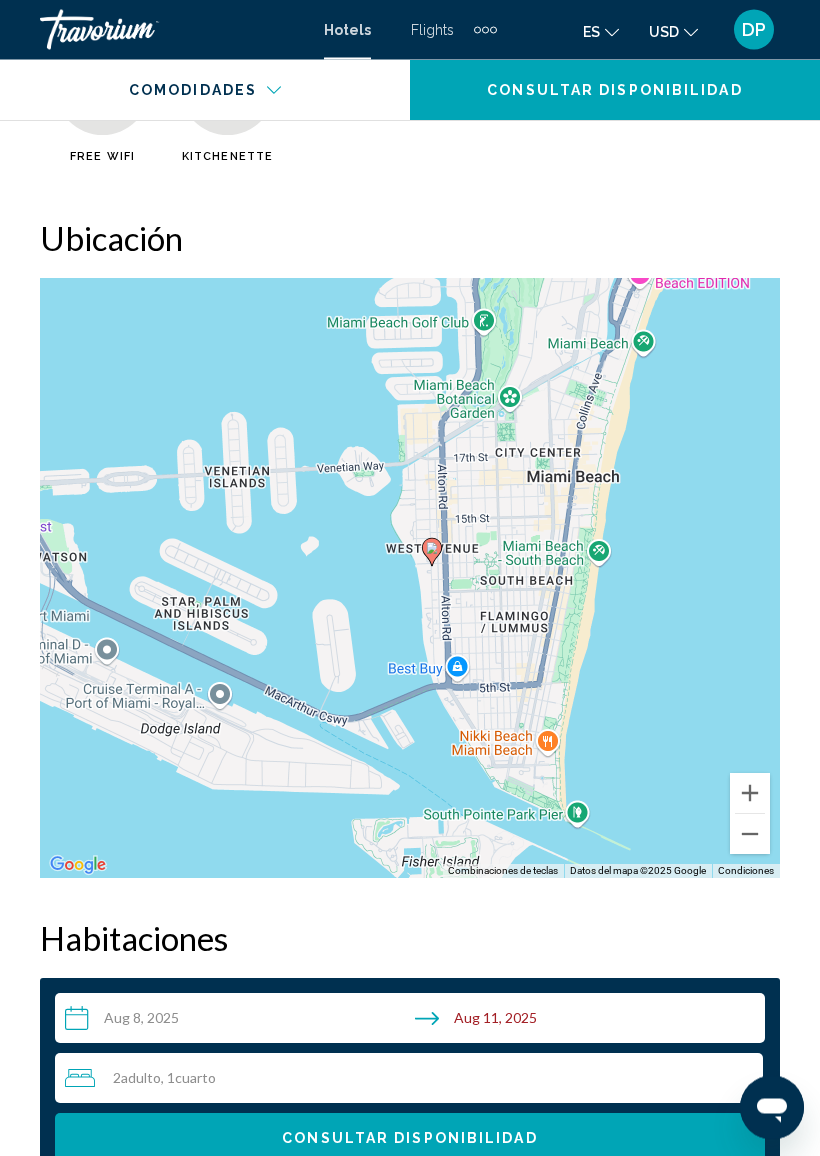 scroll, scrollTop: 2642, scrollLeft: 0, axis: vertical 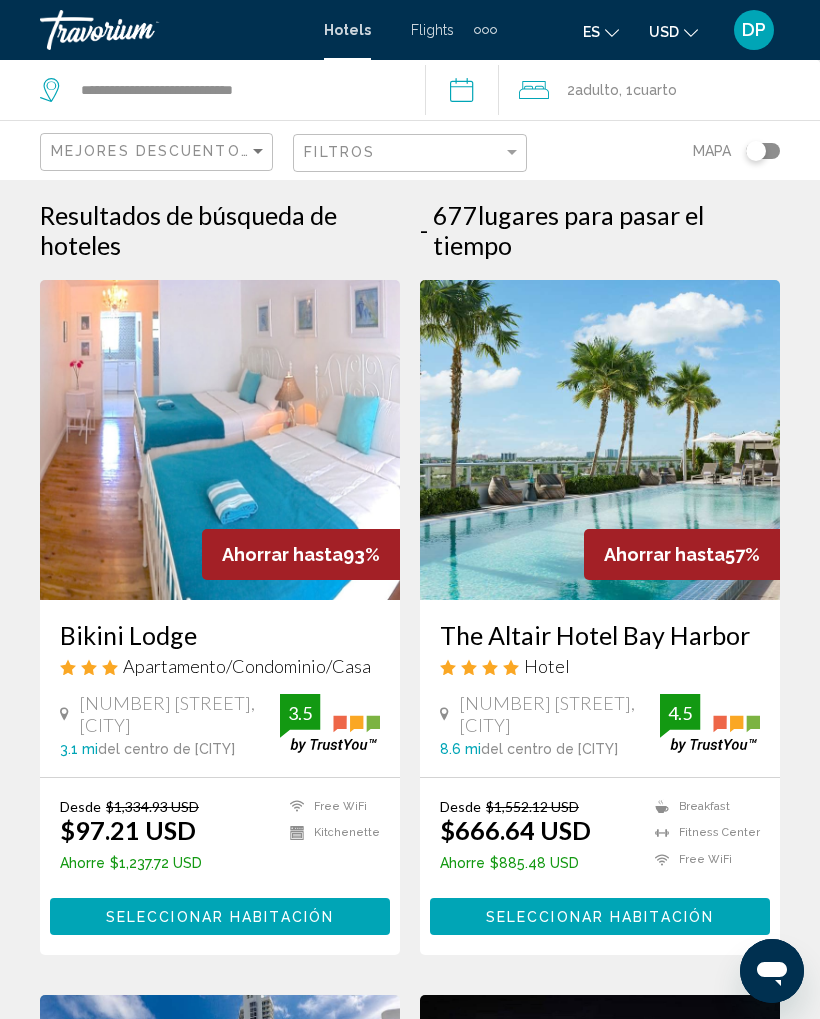 click on "Seleccionar habitación" at bounding box center [220, 917] 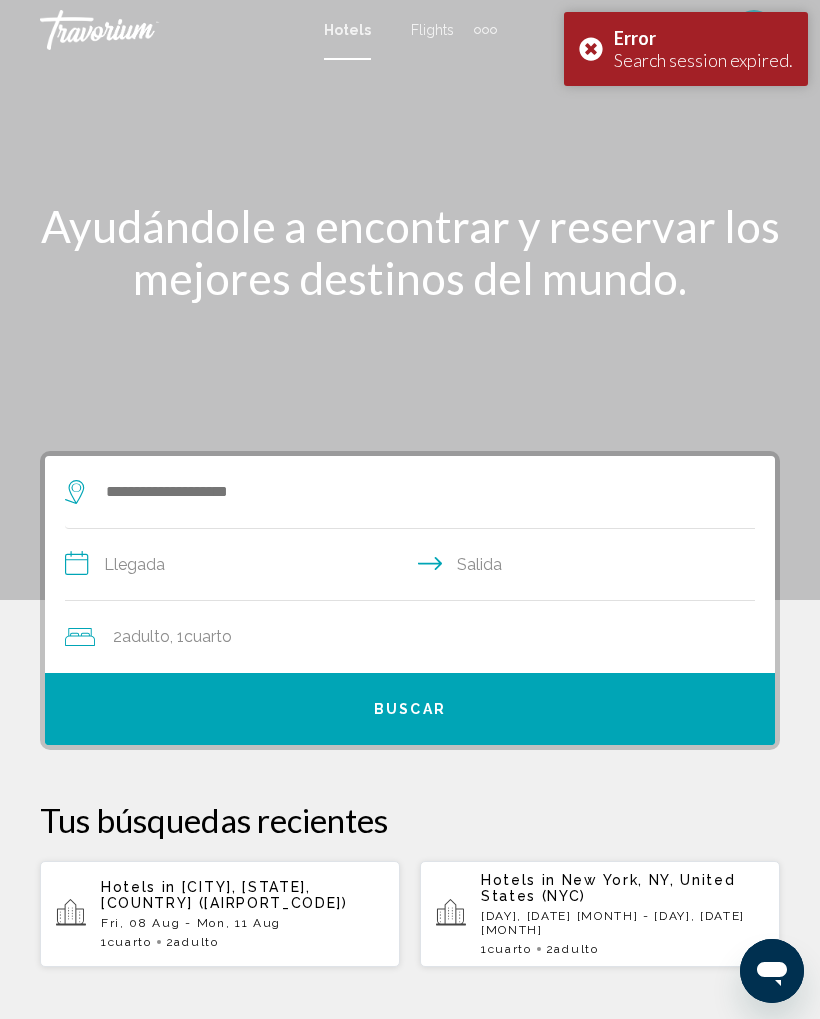 click on "Fri, 08 Aug - Mon, 11 Aug" at bounding box center (242, 923) 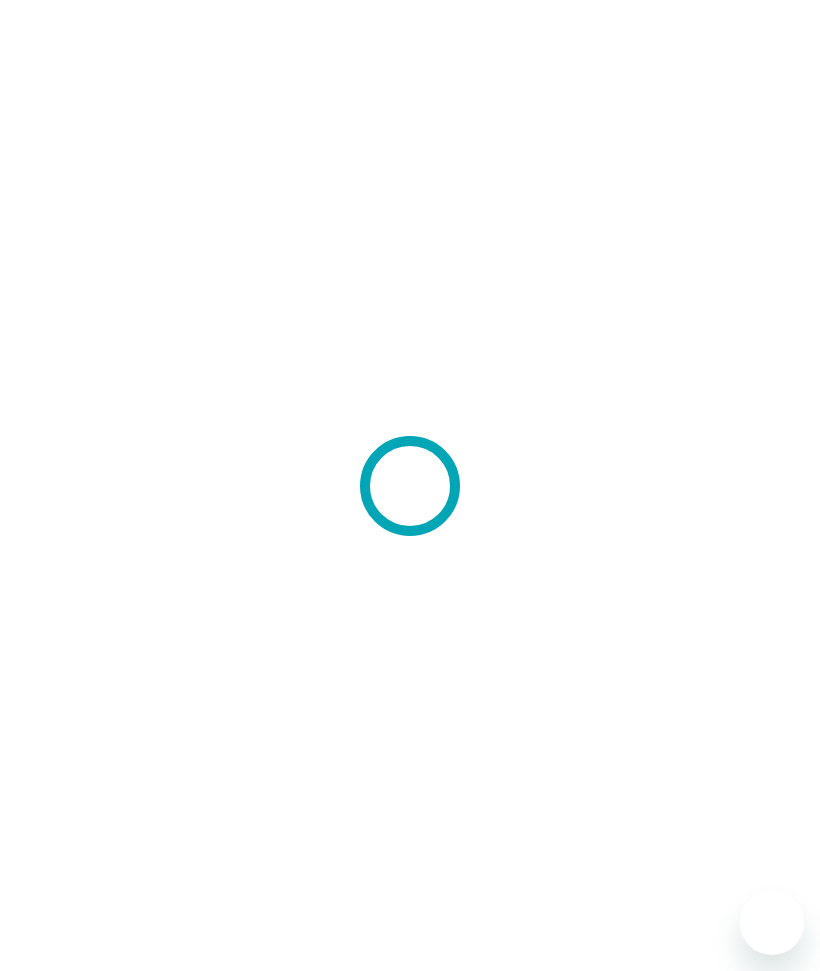 scroll, scrollTop: 0, scrollLeft: 0, axis: both 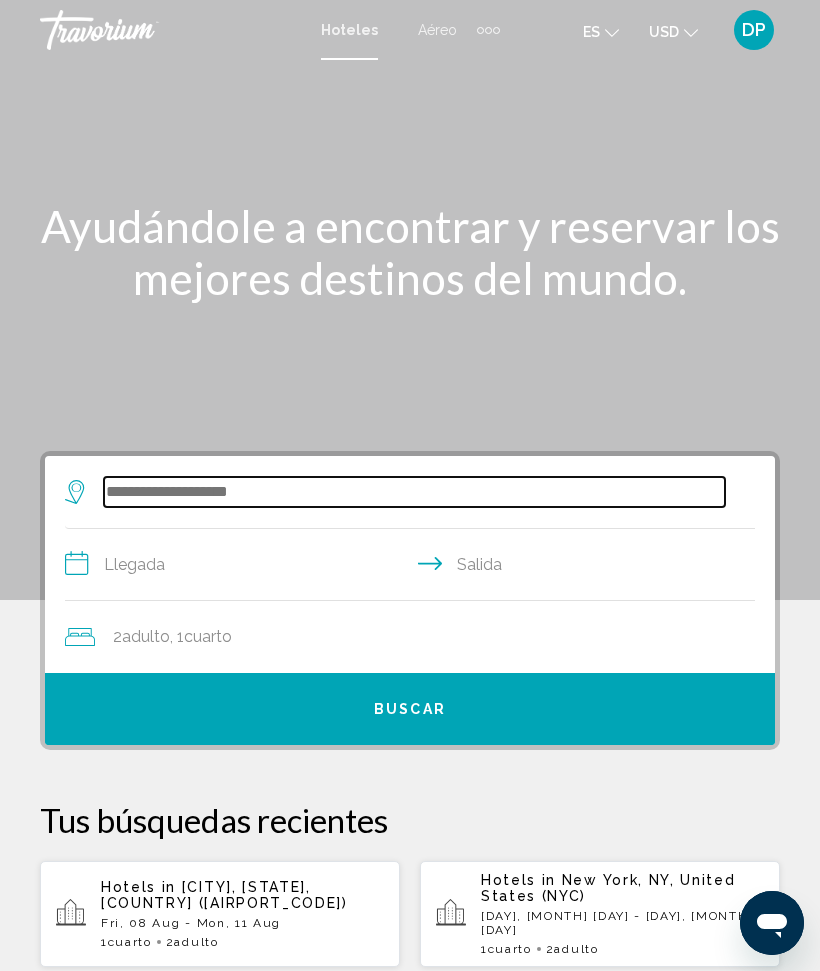 click at bounding box center [414, 492] 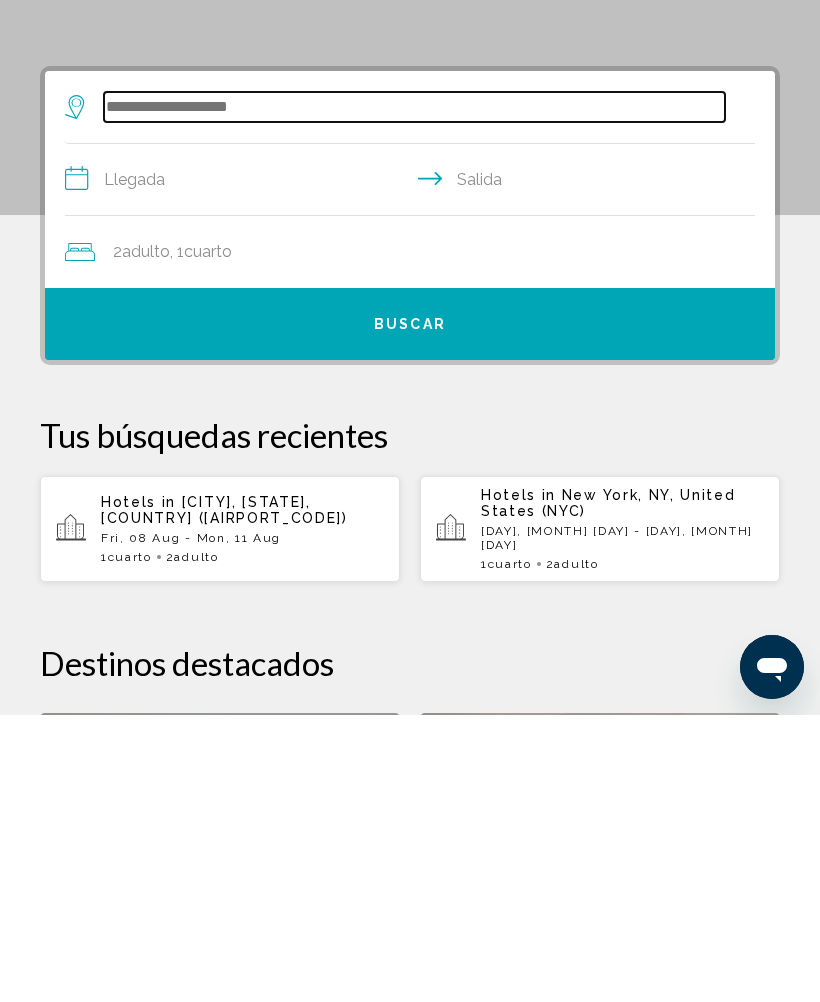 scroll, scrollTop: 99, scrollLeft: 0, axis: vertical 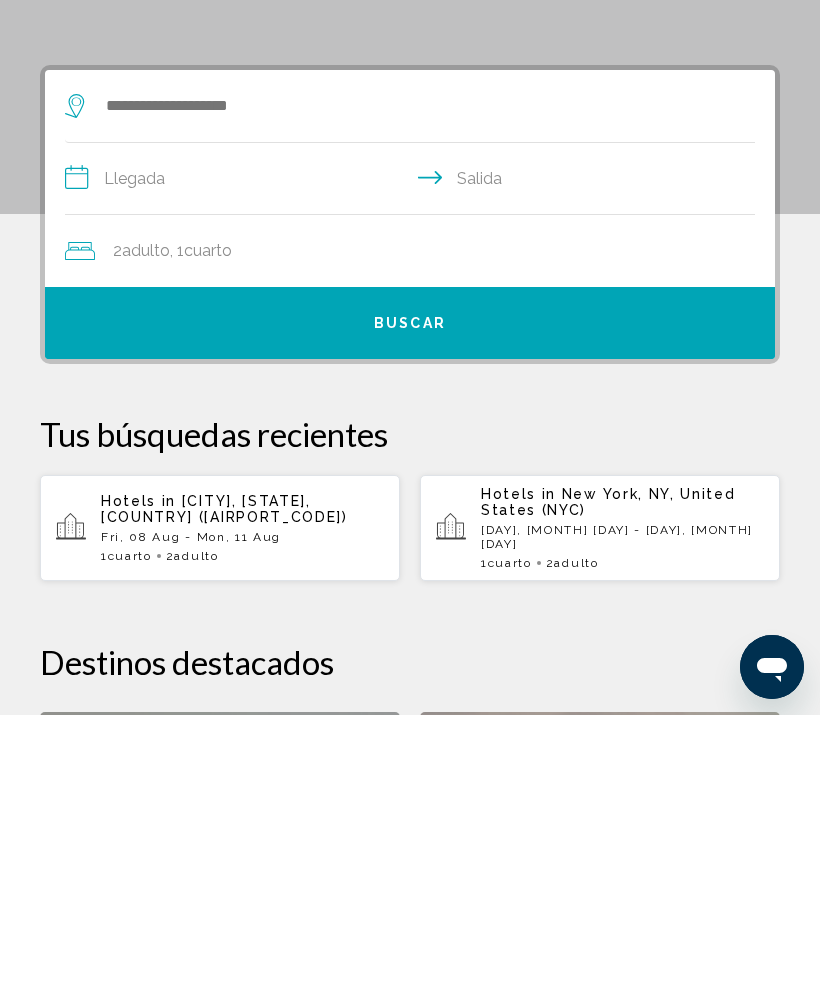 click on "Fri, 08 Aug - Mon, 11 Aug" at bounding box center [242, 824] 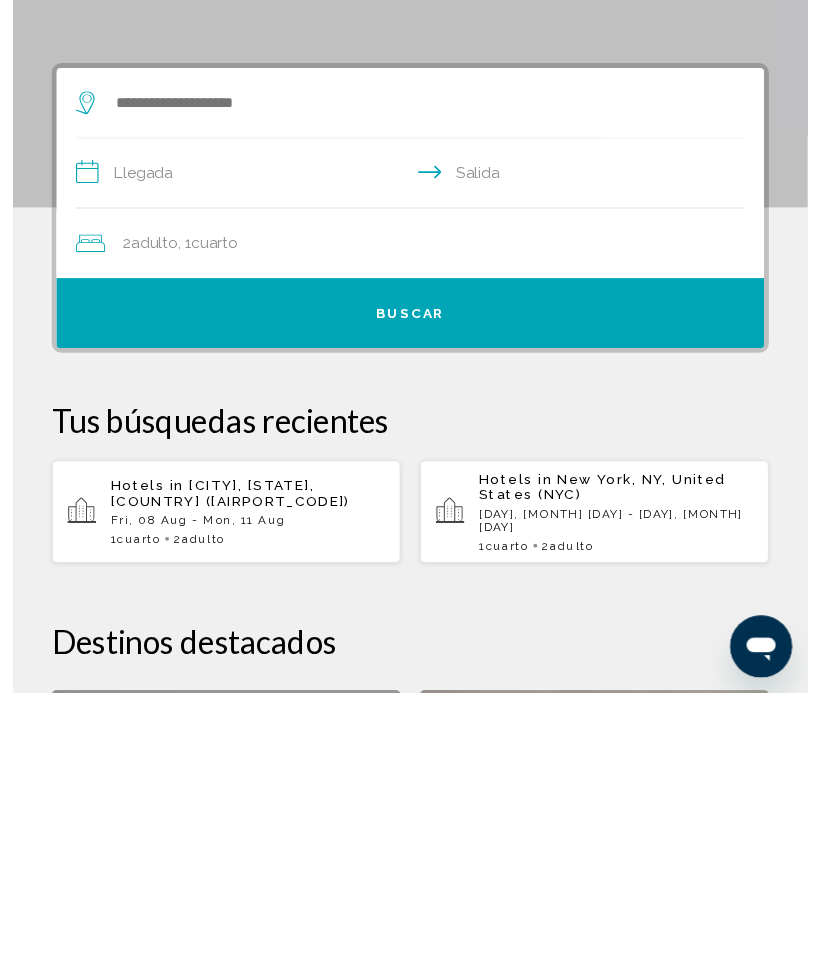 scroll, scrollTop: 386, scrollLeft: 0, axis: vertical 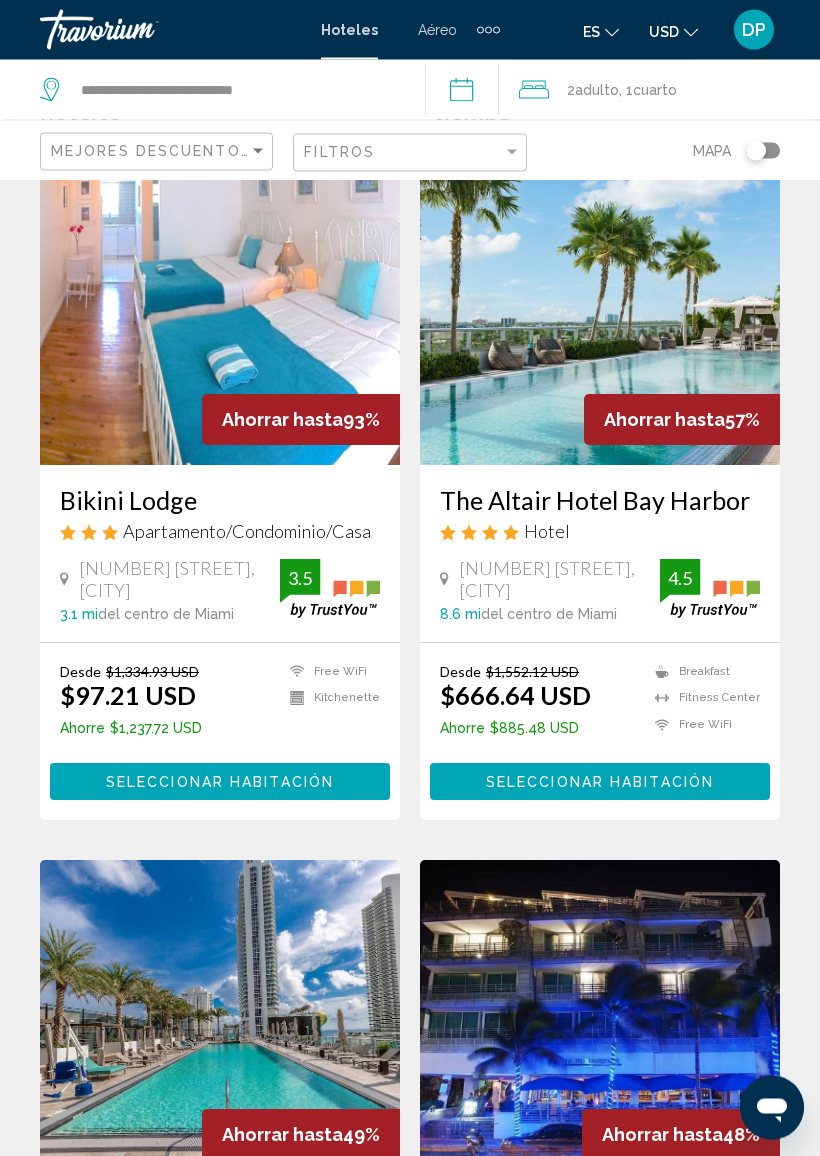 click at bounding box center (220, 306) 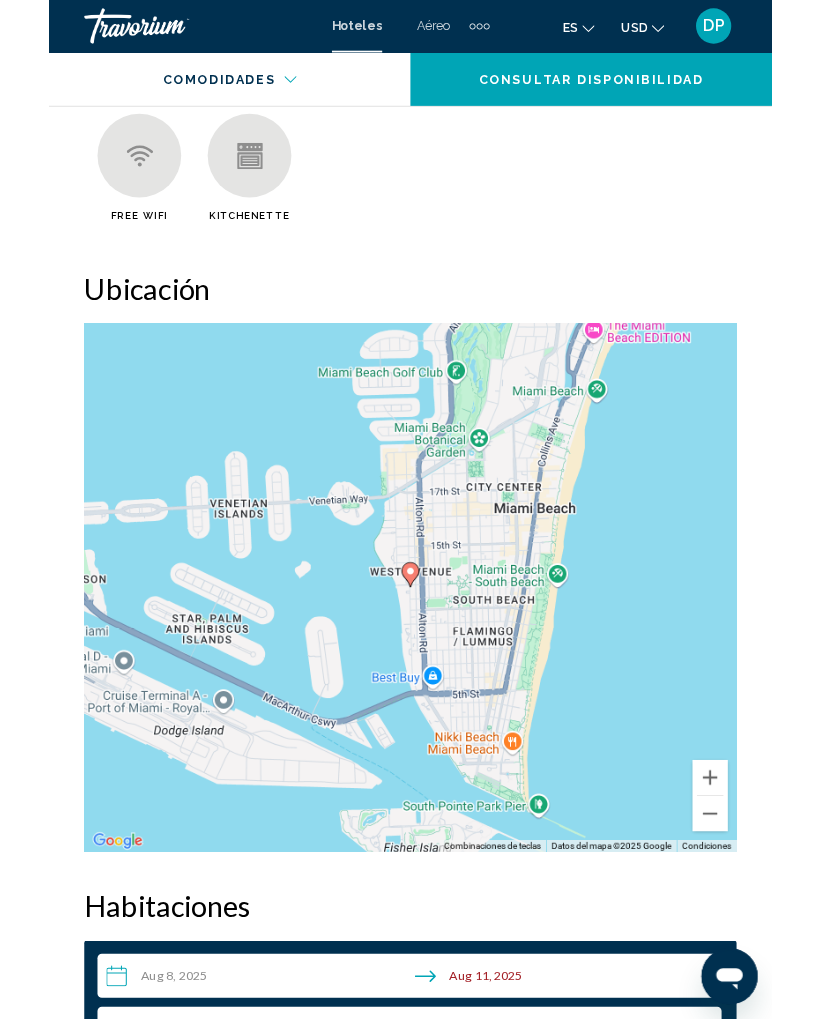scroll, scrollTop: 2239, scrollLeft: 0, axis: vertical 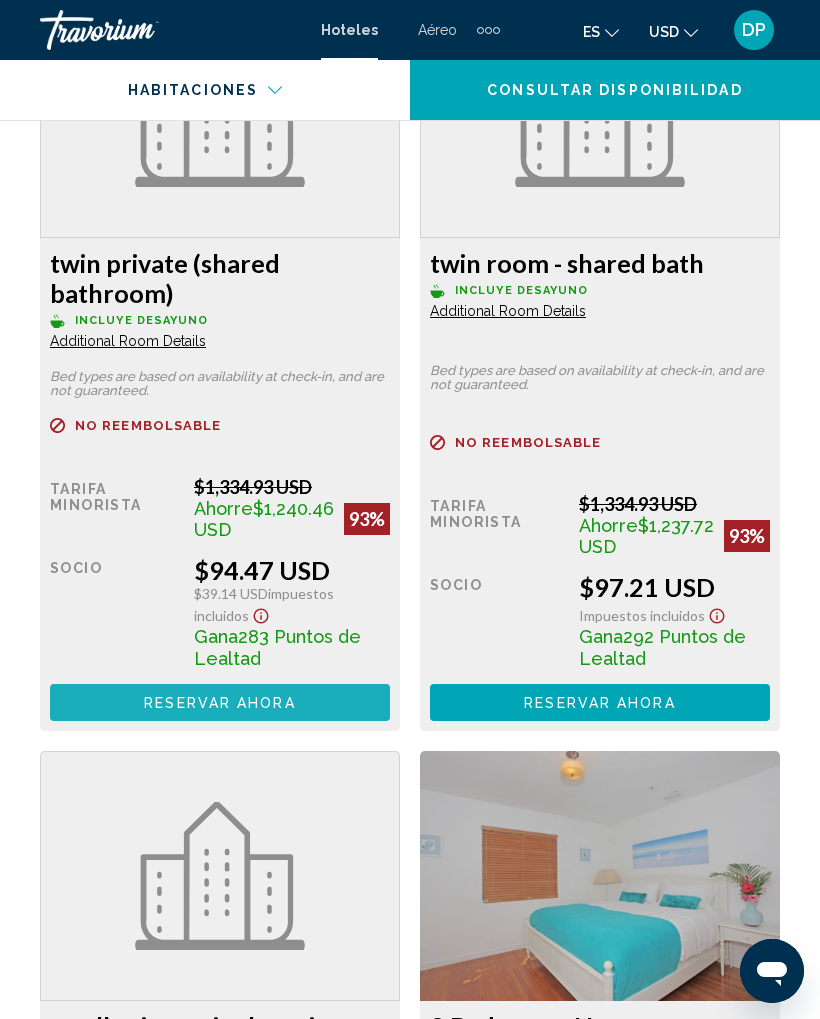 click on "Reservar ahora Ya no está disponible" at bounding box center (220, 702) 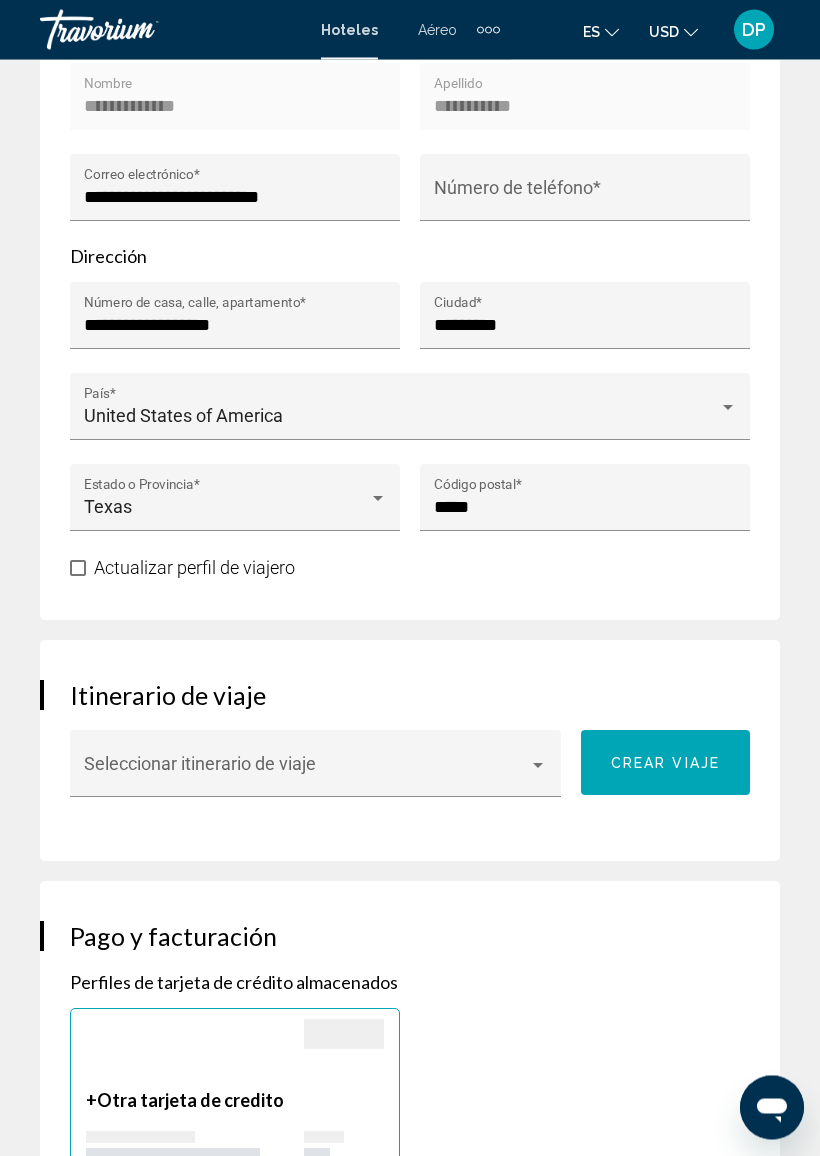 scroll, scrollTop: 1178, scrollLeft: 0, axis: vertical 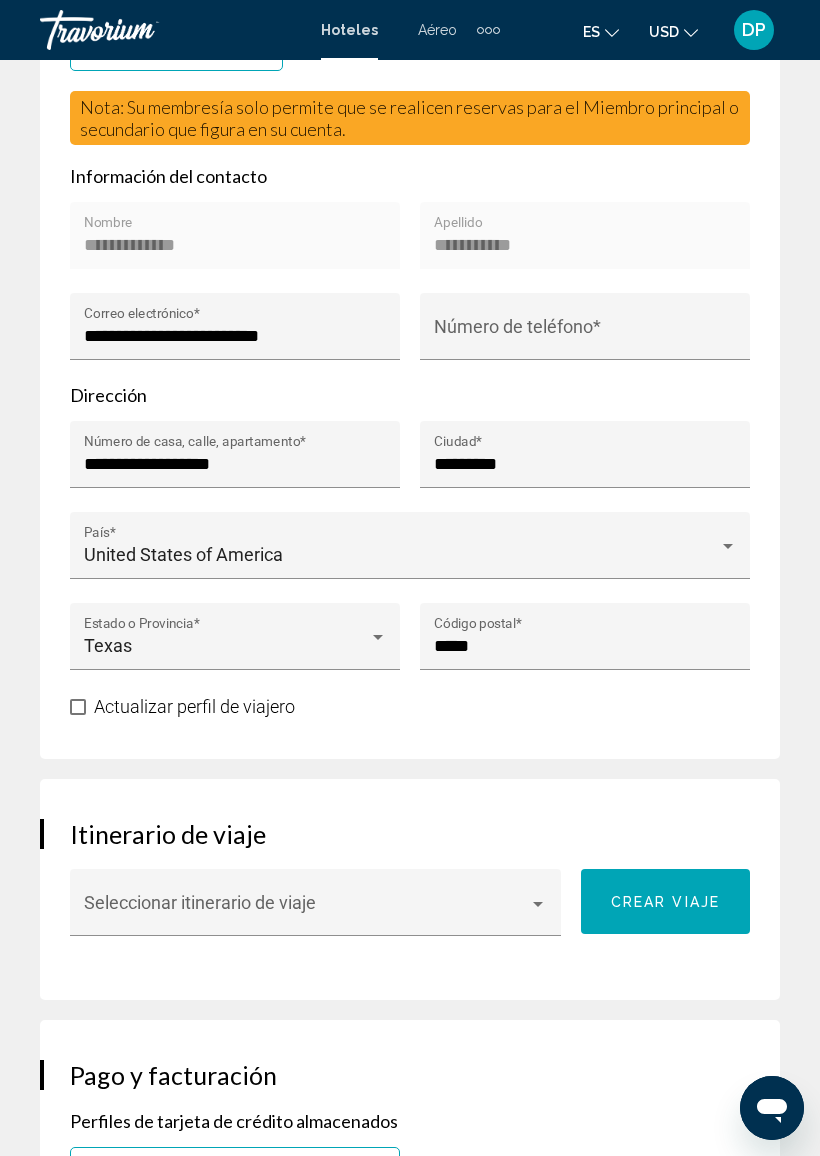 click on "Número de teléfono  *" at bounding box center (585, 332) 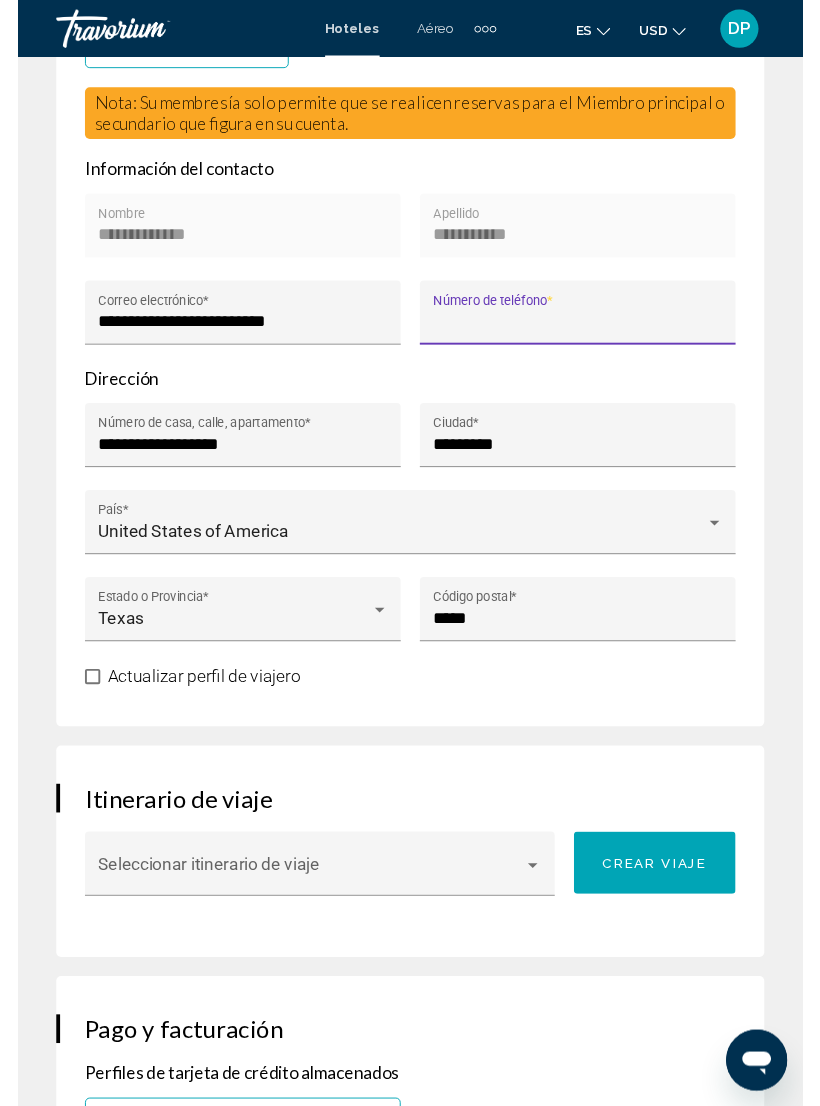 scroll, scrollTop: 1035, scrollLeft: 0, axis: vertical 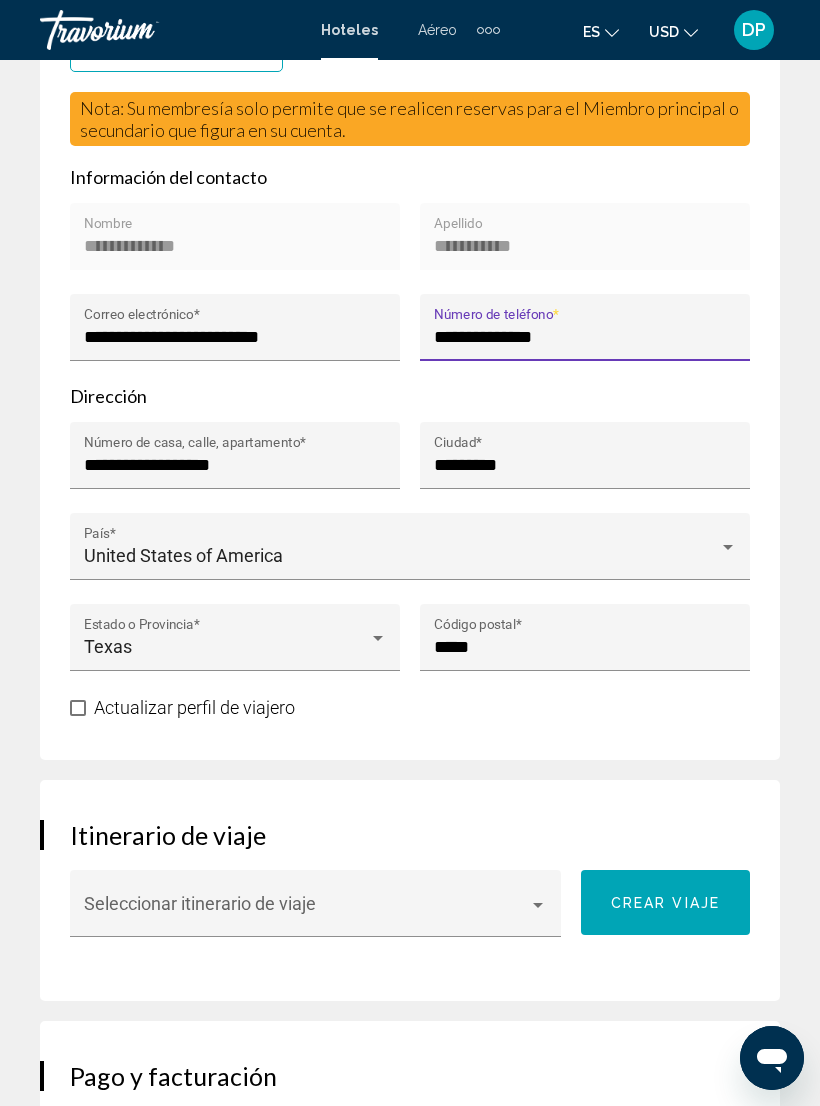 type on "**********" 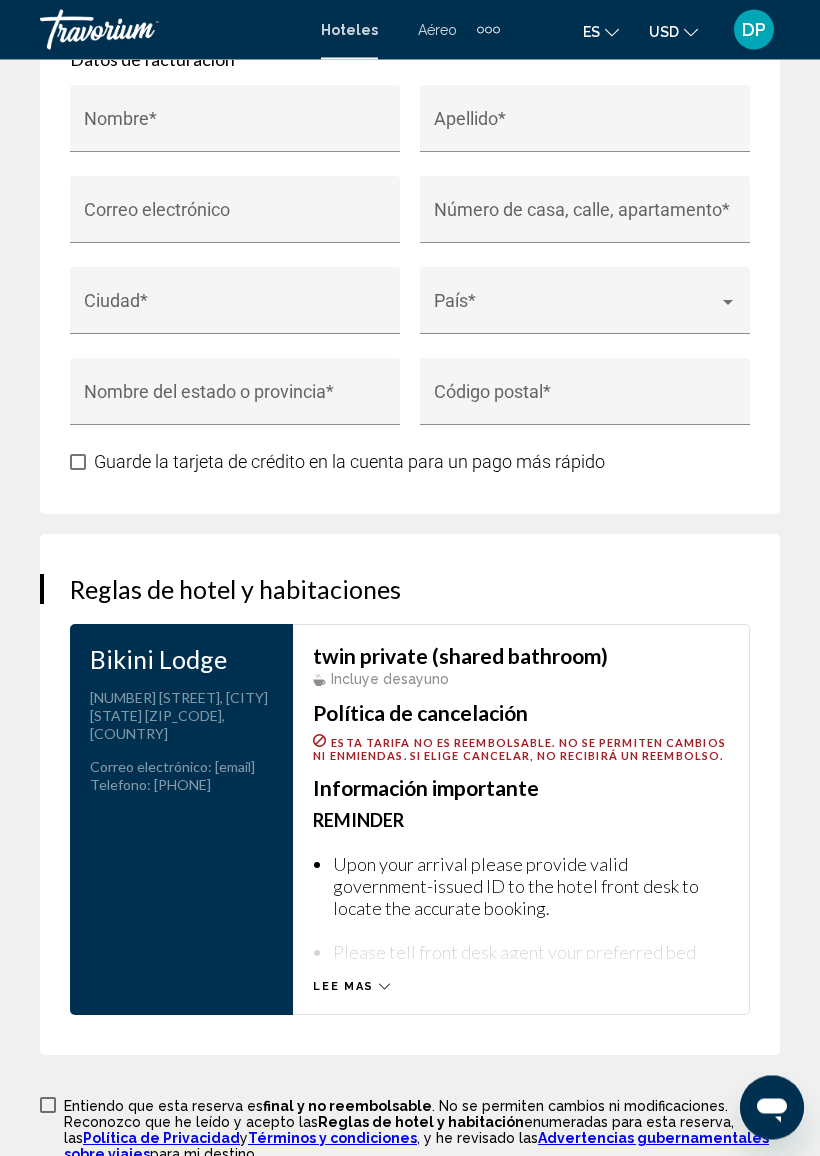 scroll, scrollTop: 2730, scrollLeft: 0, axis: vertical 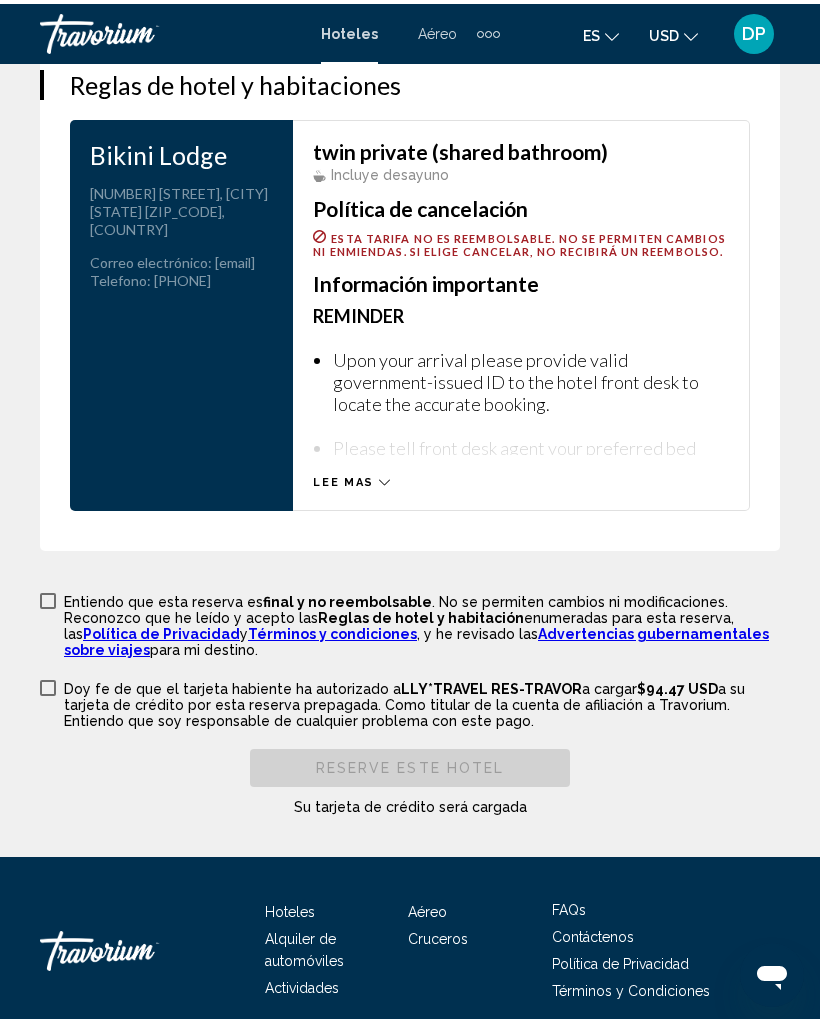 click on "Lee mas" at bounding box center [343, 478] 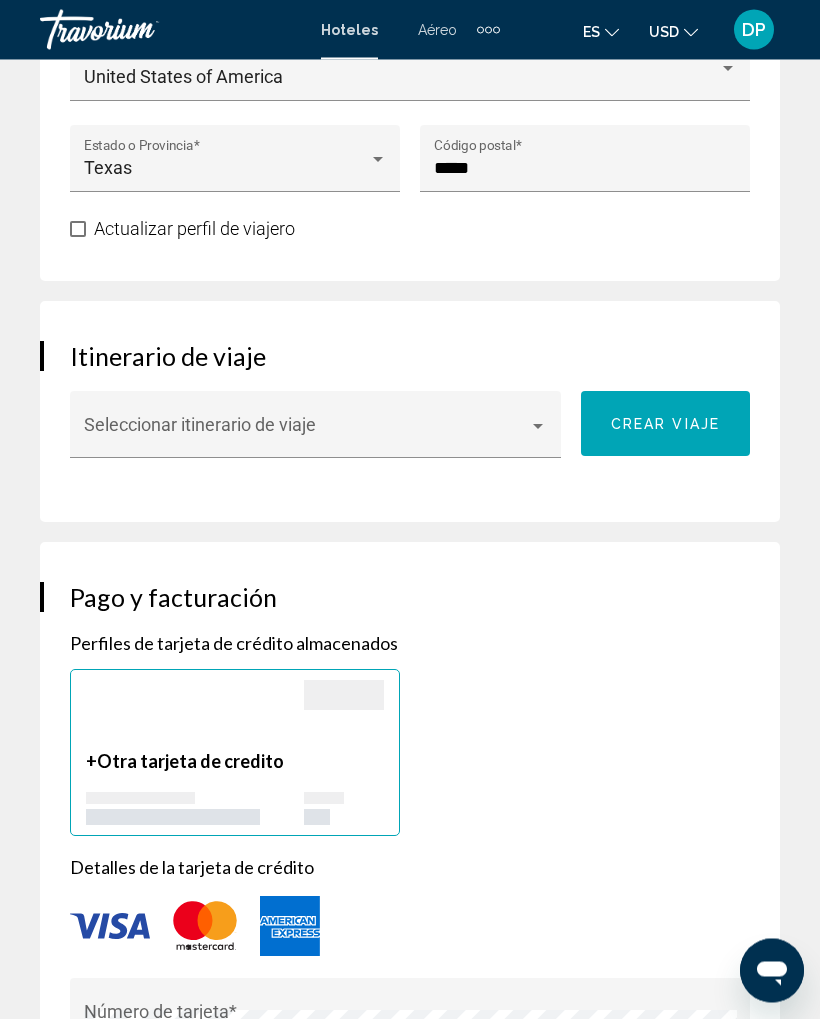 scroll, scrollTop: 1514, scrollLeft: 0, axis: vertical 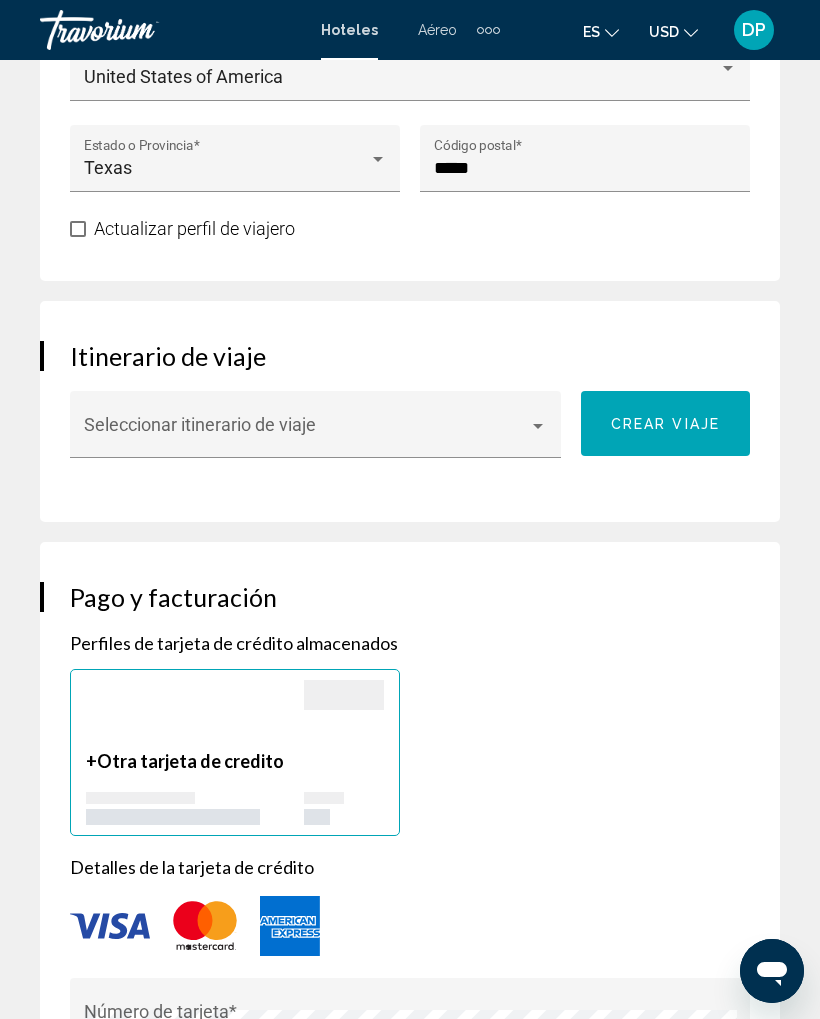 click at bounding box center (538, 426) 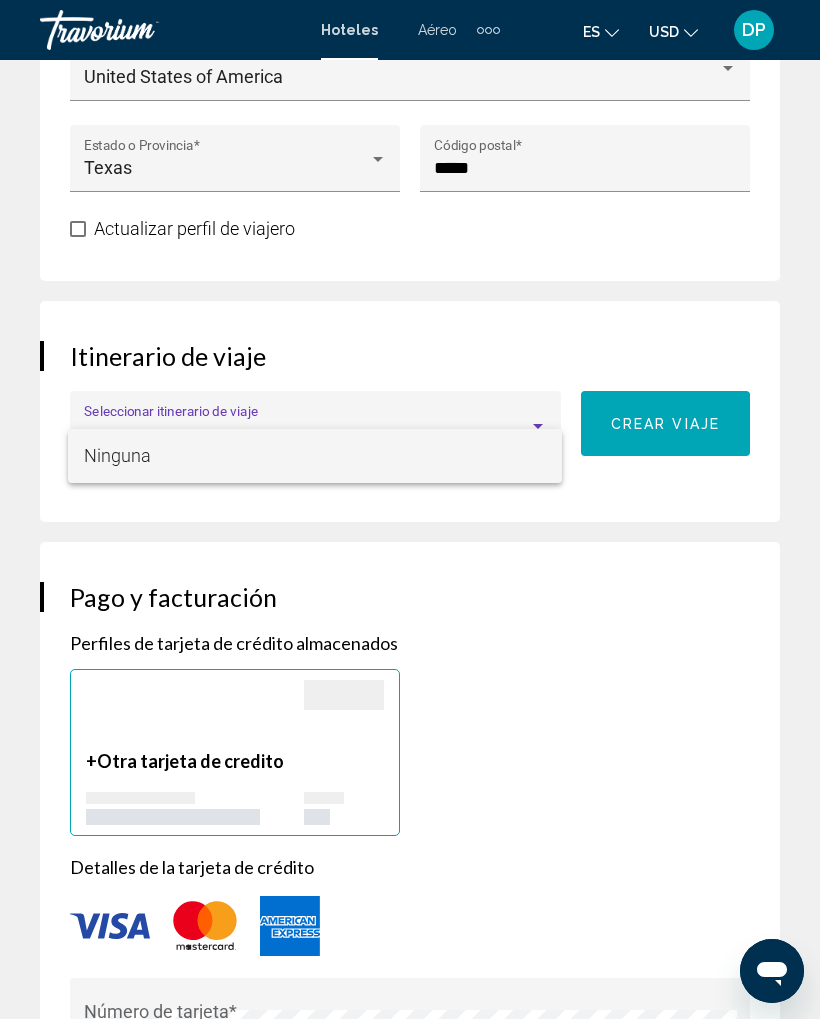 click at bounding box center [410, 509] 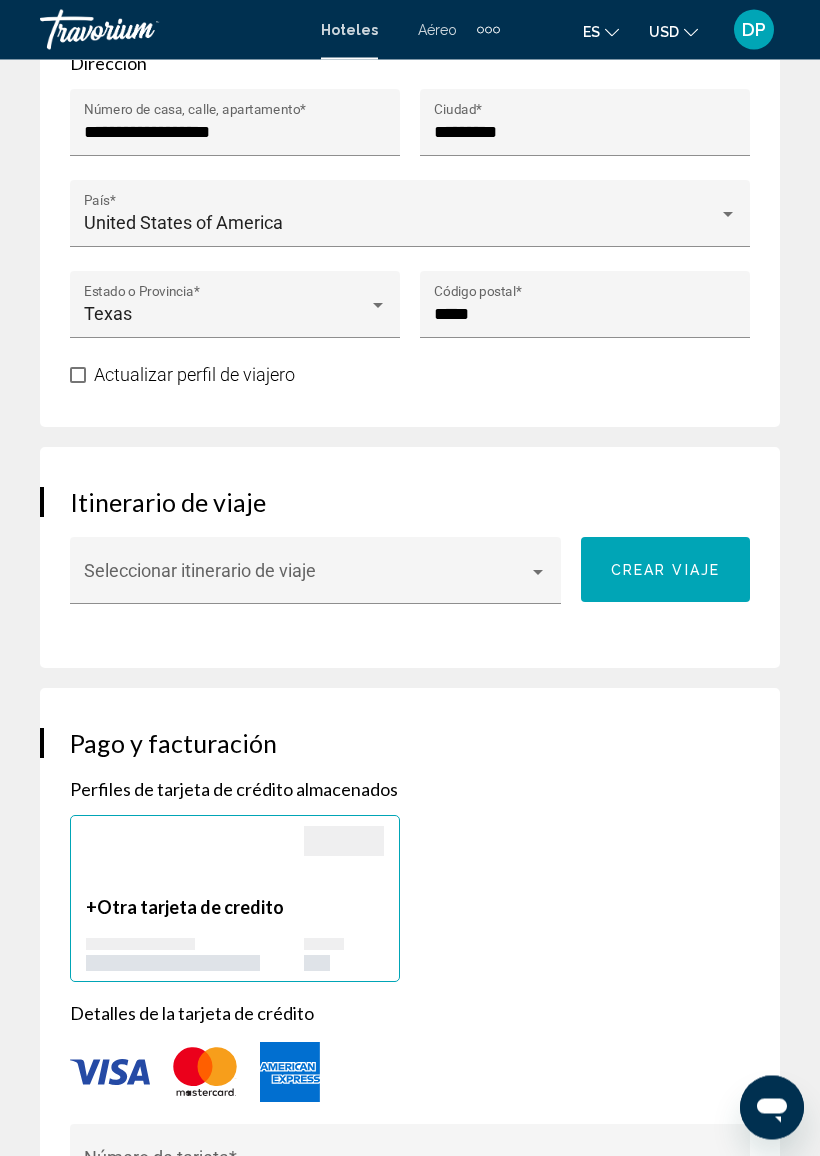 scroll, scrollTop: 1368, scrollLeft: 0, axis: vertical 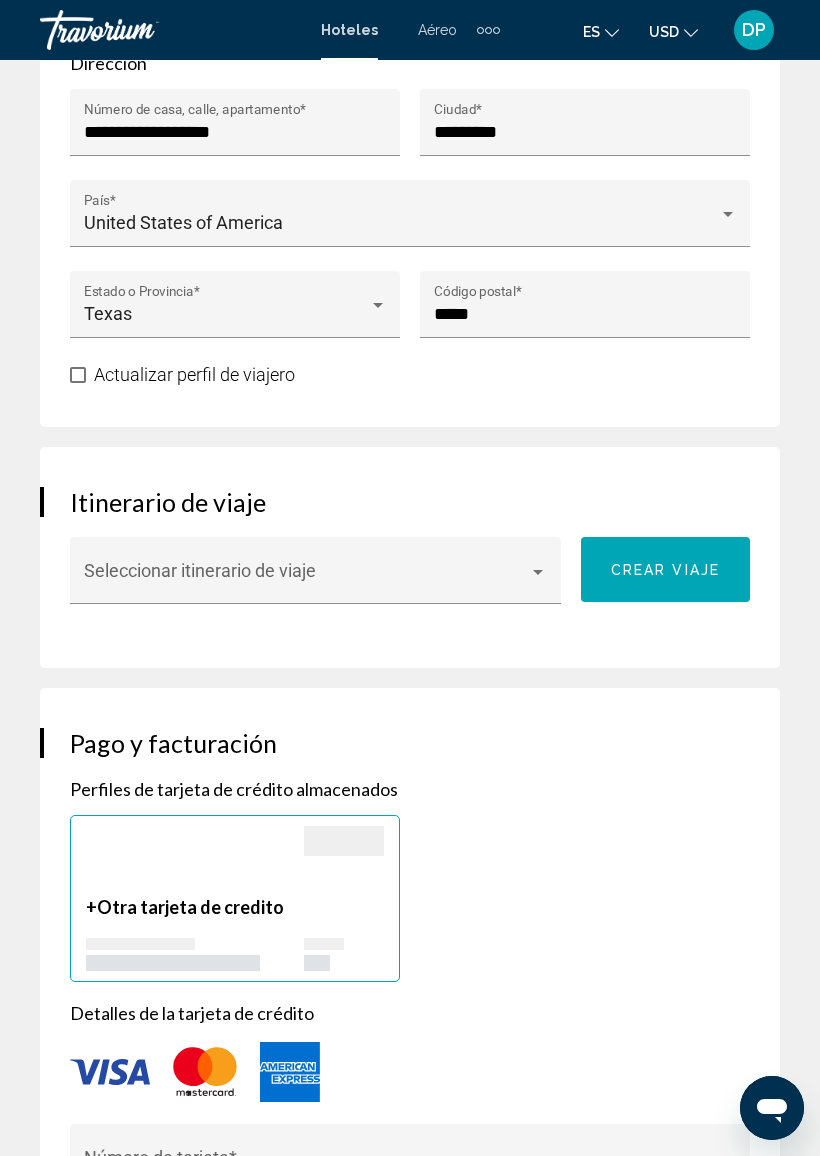 click at bounding box center [538, 572] 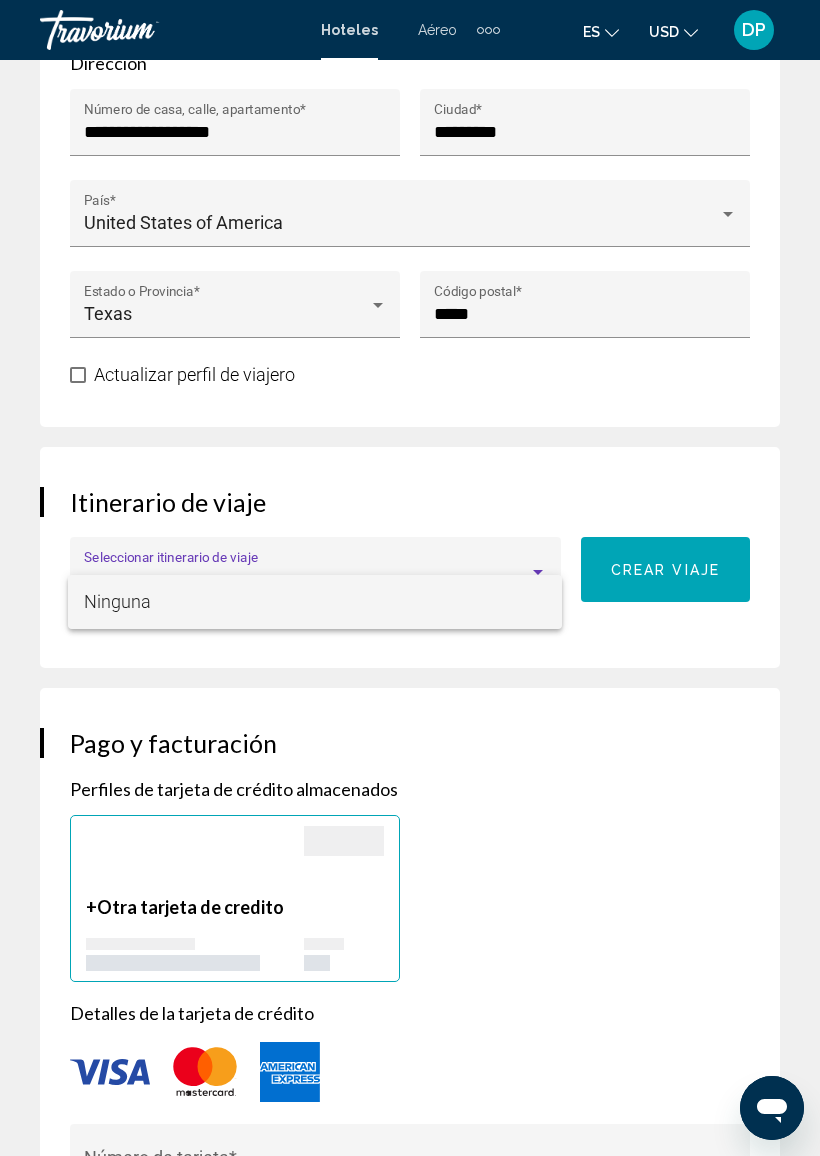 click at bounding box center [410, 578] 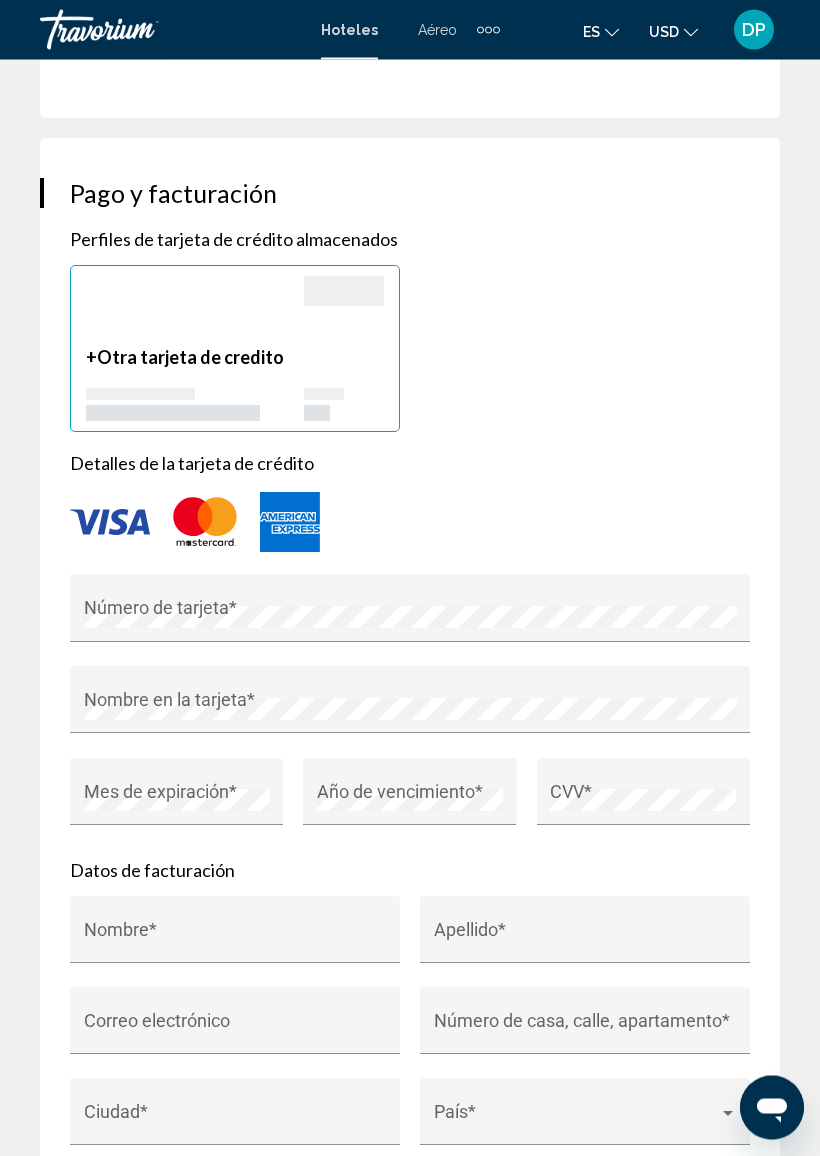 scroll, scrollTop: 1920, scrollLeft: 0, axis: vertical 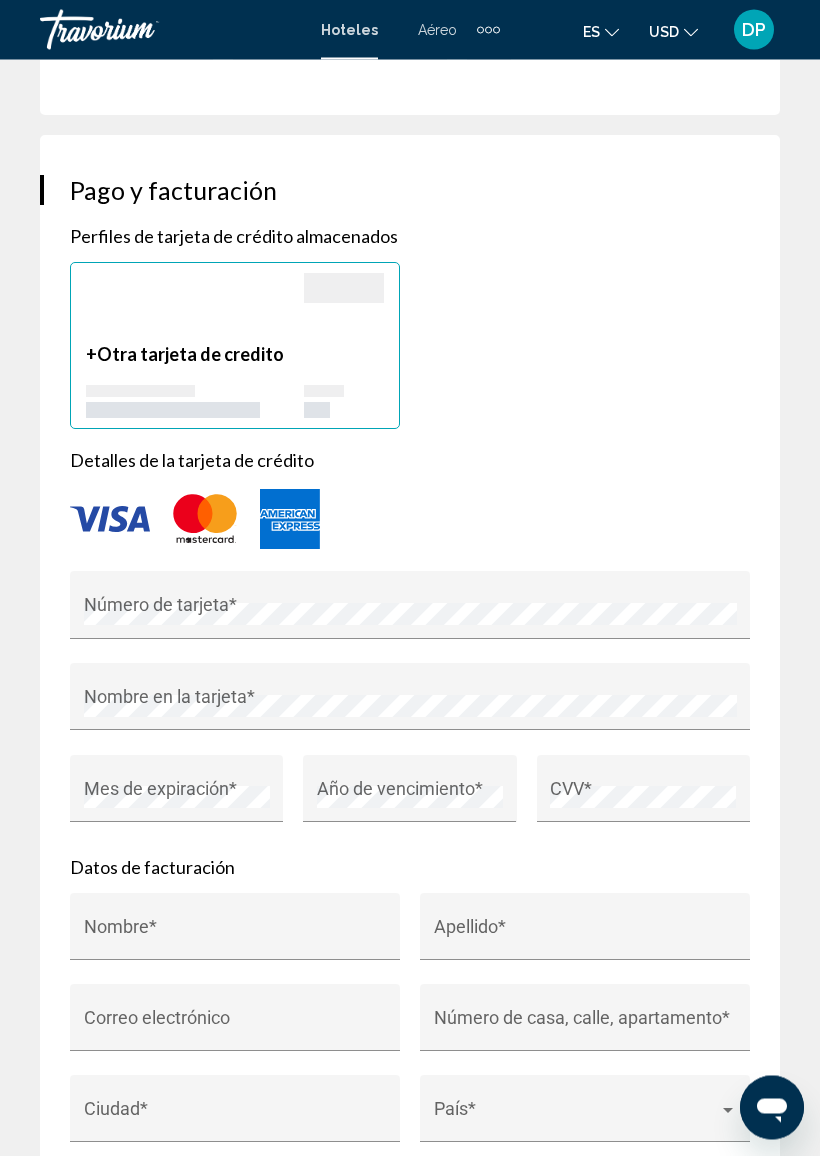 click on "Otra tarjeta de credito" at bounding box center [190, 355] 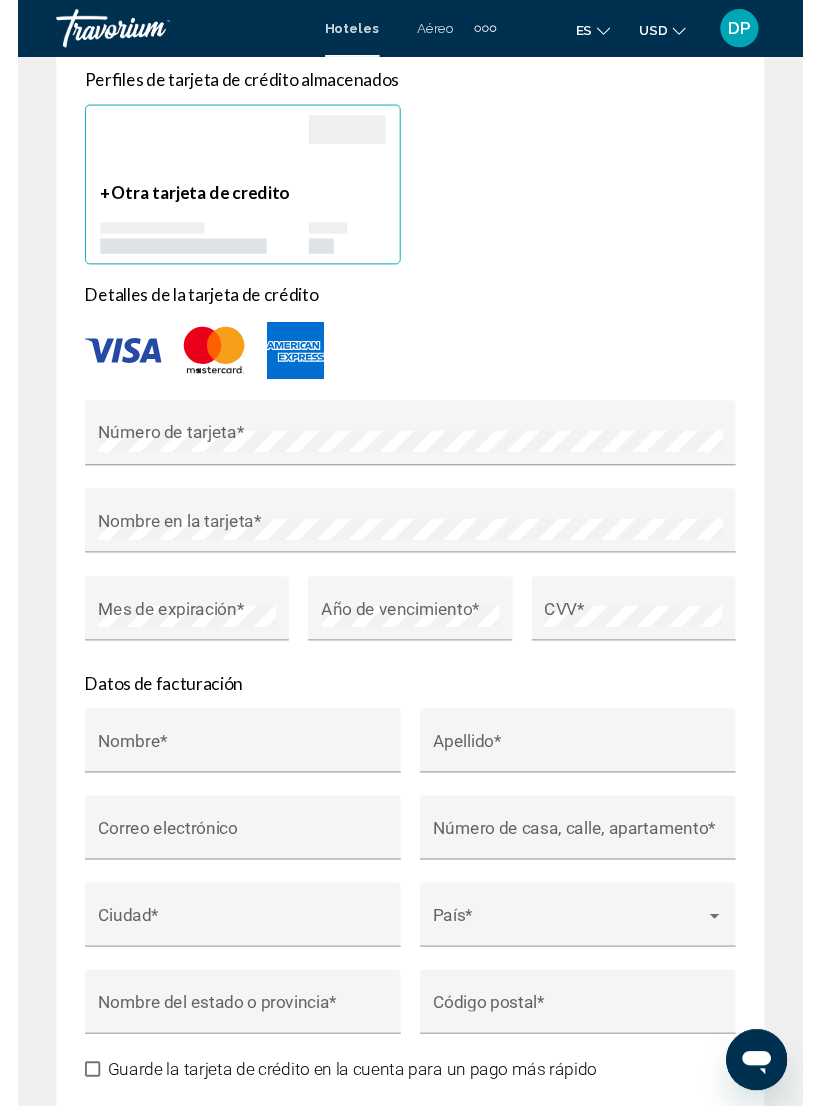 scroll, scrollTop: 2075, scrollLeft: 0, axis: vertical 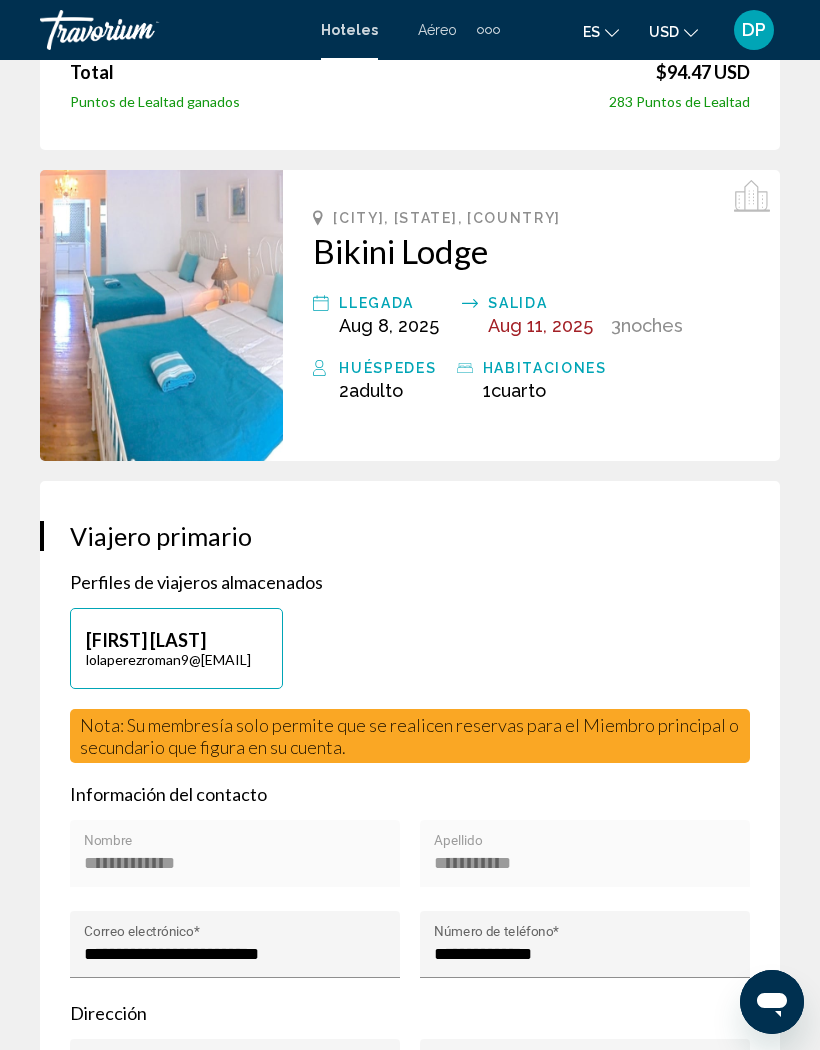 click on "Aug 8, 2025" at bounding box center [389, 325] 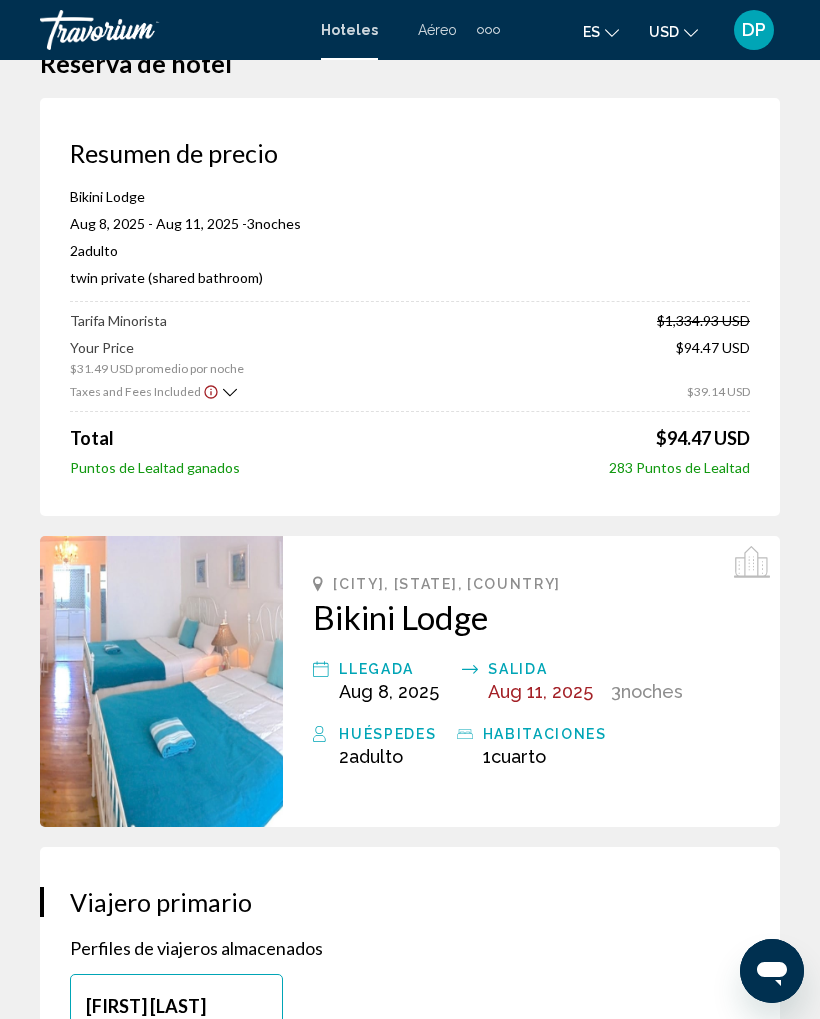 scroll, scrollTop: 0, scrollLeft: 0, axis: both 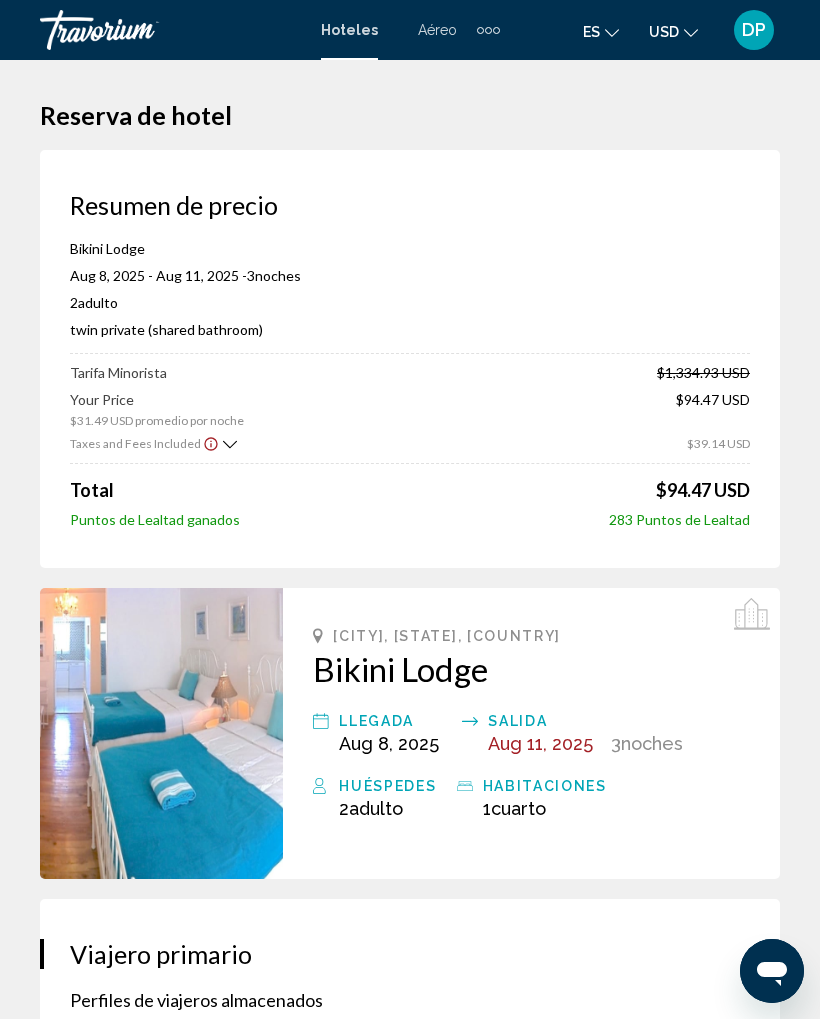 click on "twin private (shared bathroom)" at bounding box center [410, 329] 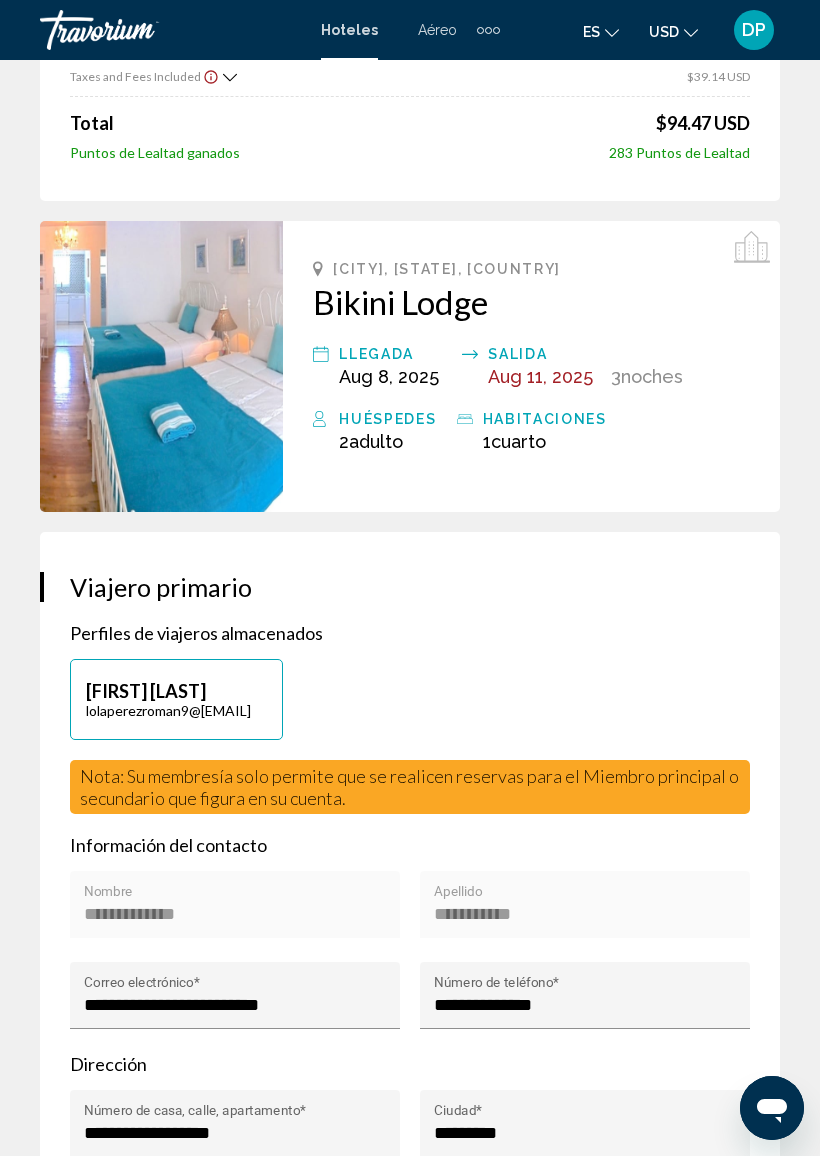 scroll, scrollTop: 372, scrollLeft: 0, axis: vertical 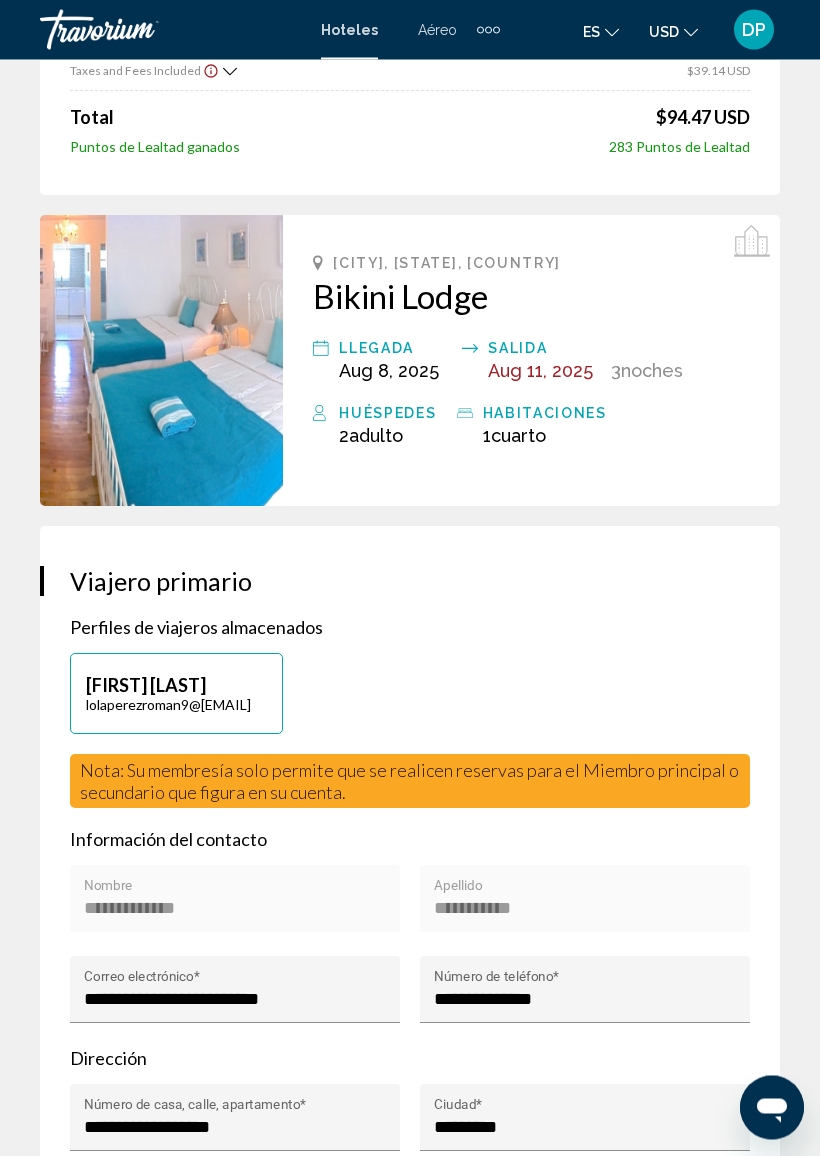 click at bounding box center [161, 361] 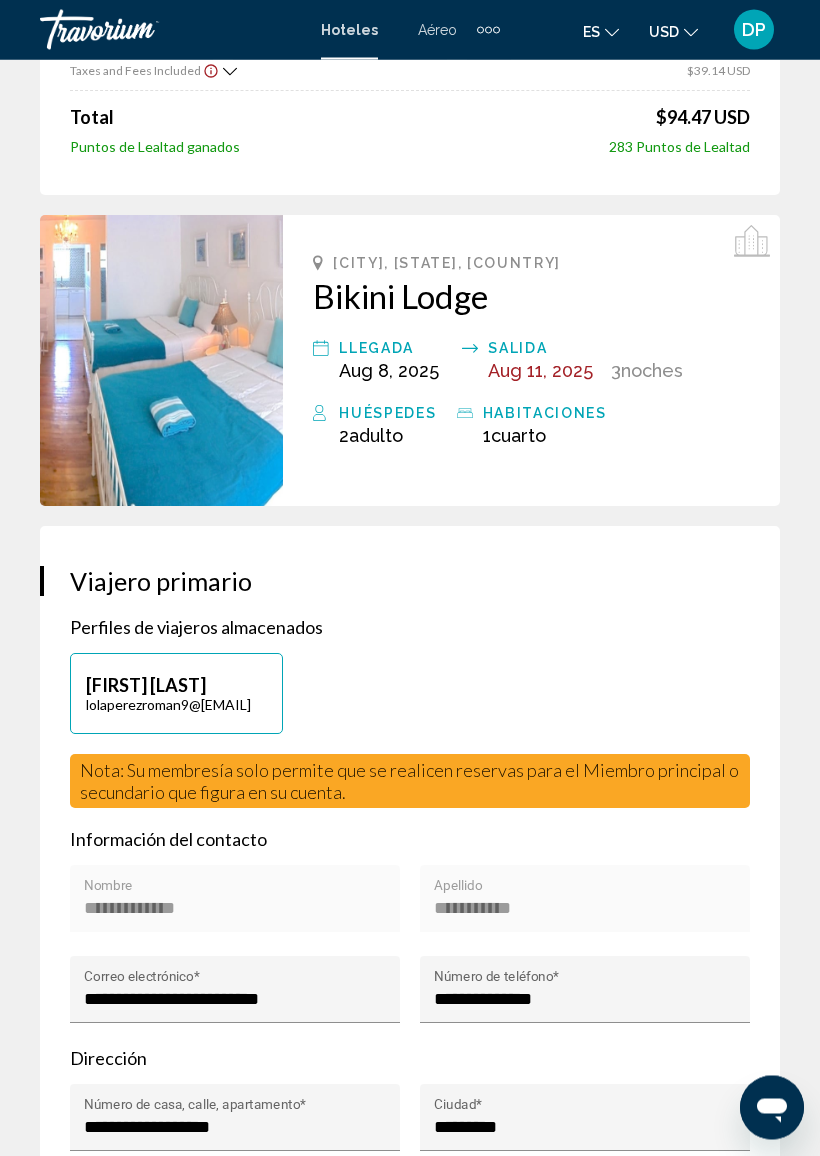 click at bounding box center (161, 361) 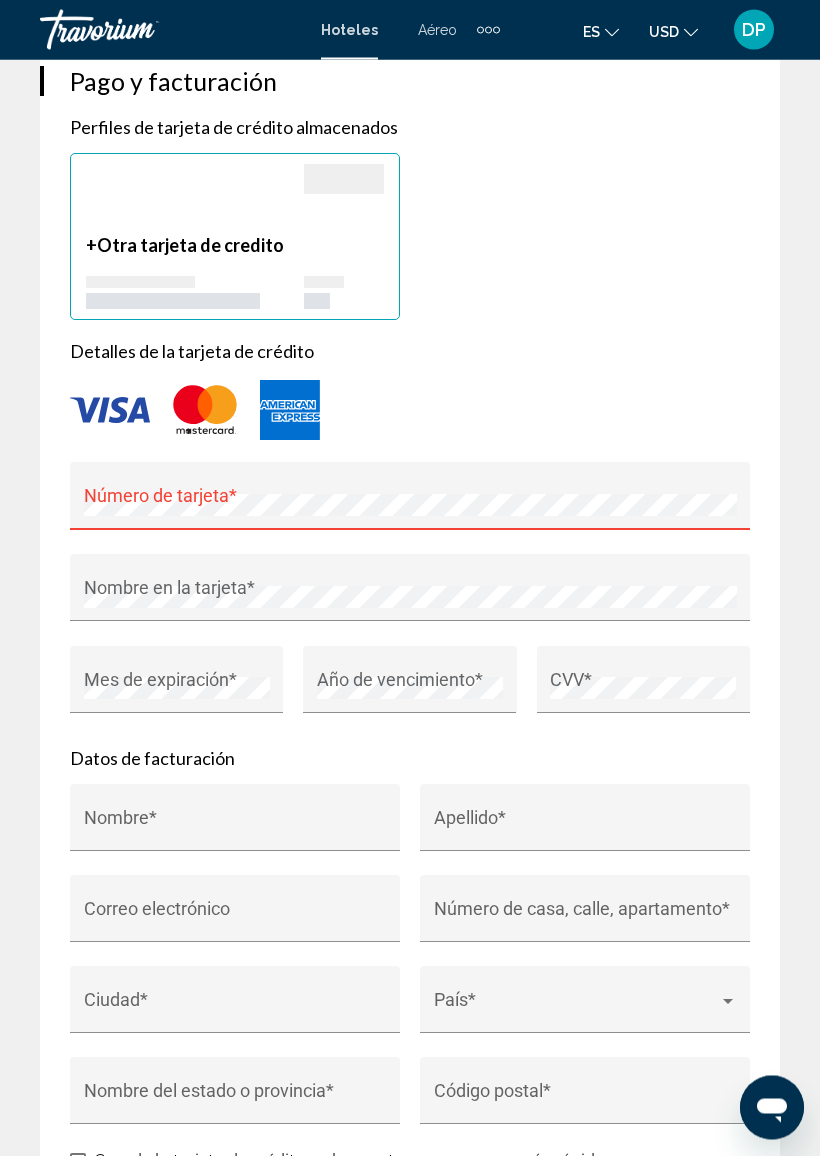 scroll, scrollTop: 2034, scrollLeft: 0, axis: vertical 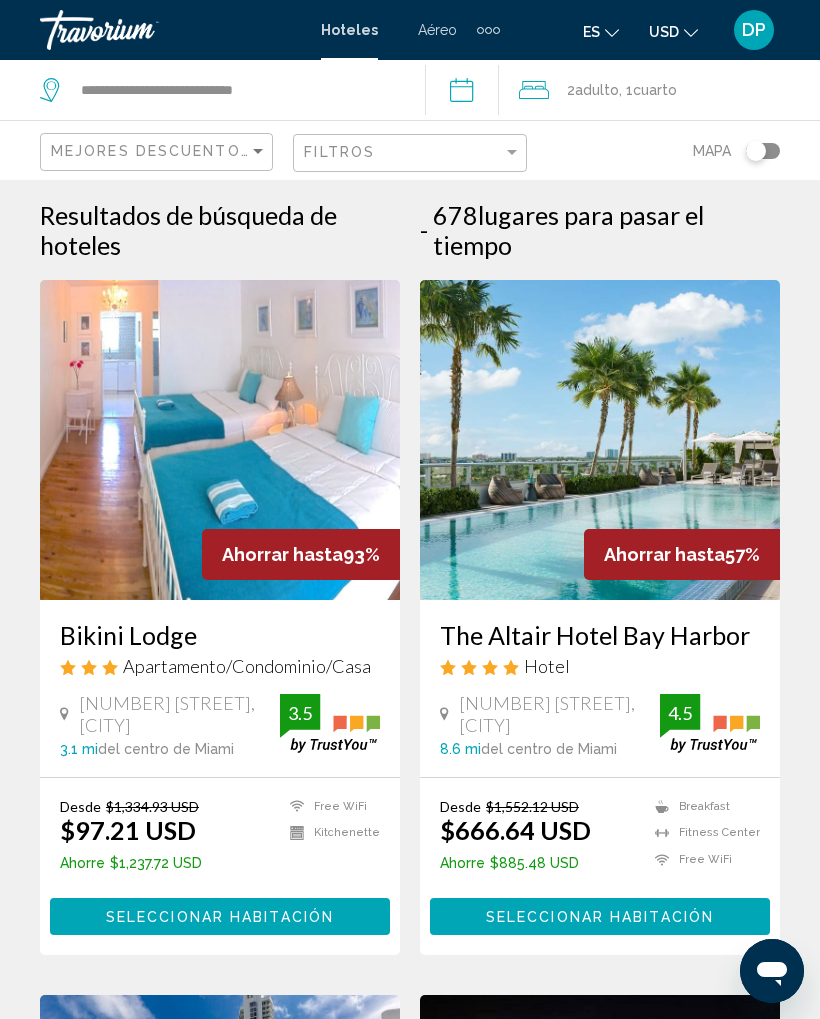 click on "[NUMBER] [STREET], [CITY]" at bounding box center (179, 714) 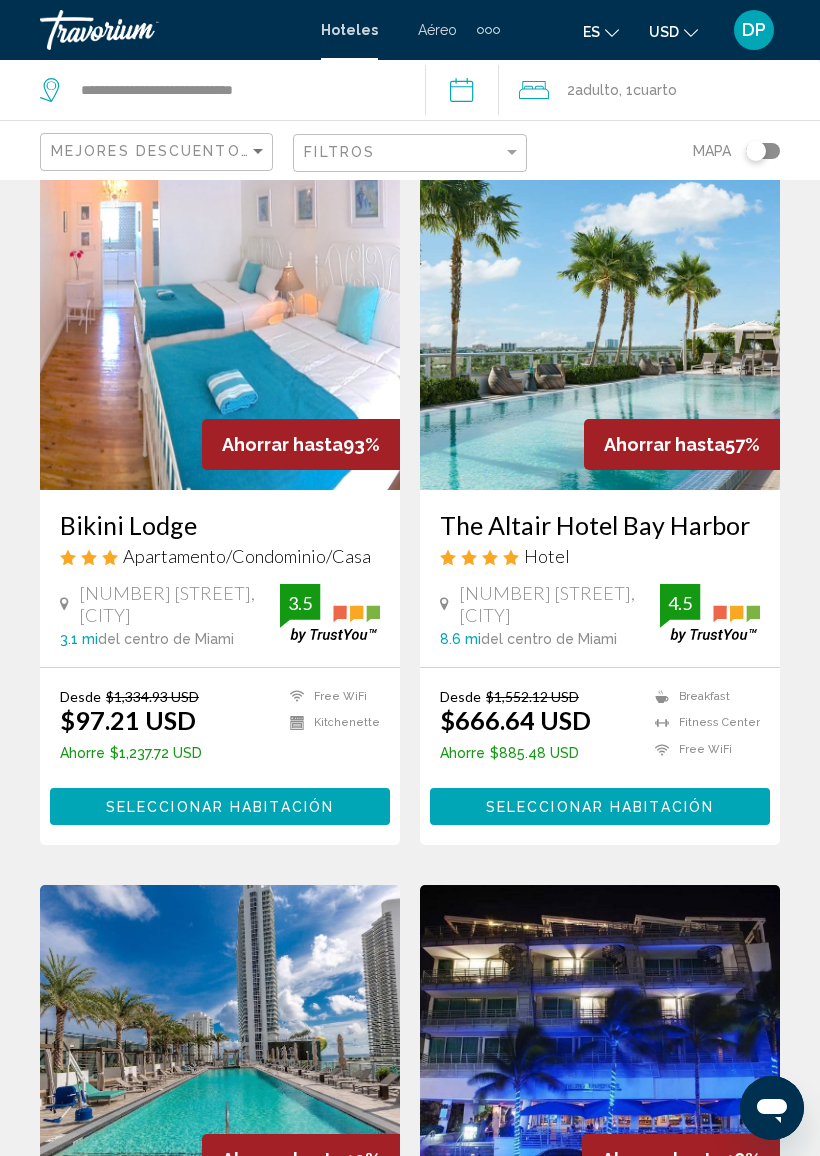 scroll, scrollTop: 111, scrollLeft: 0, axis: vertical 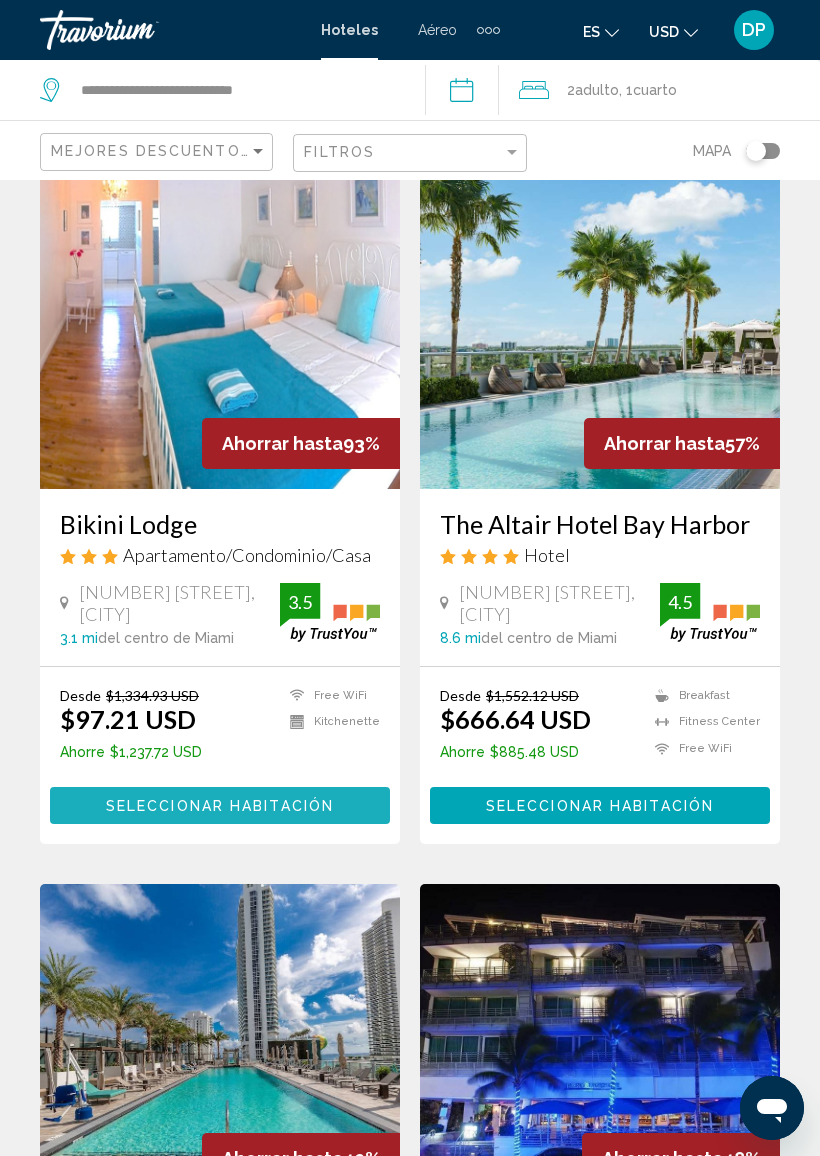 click on "Seleccionar habitación" at bounding box center [220, 806] 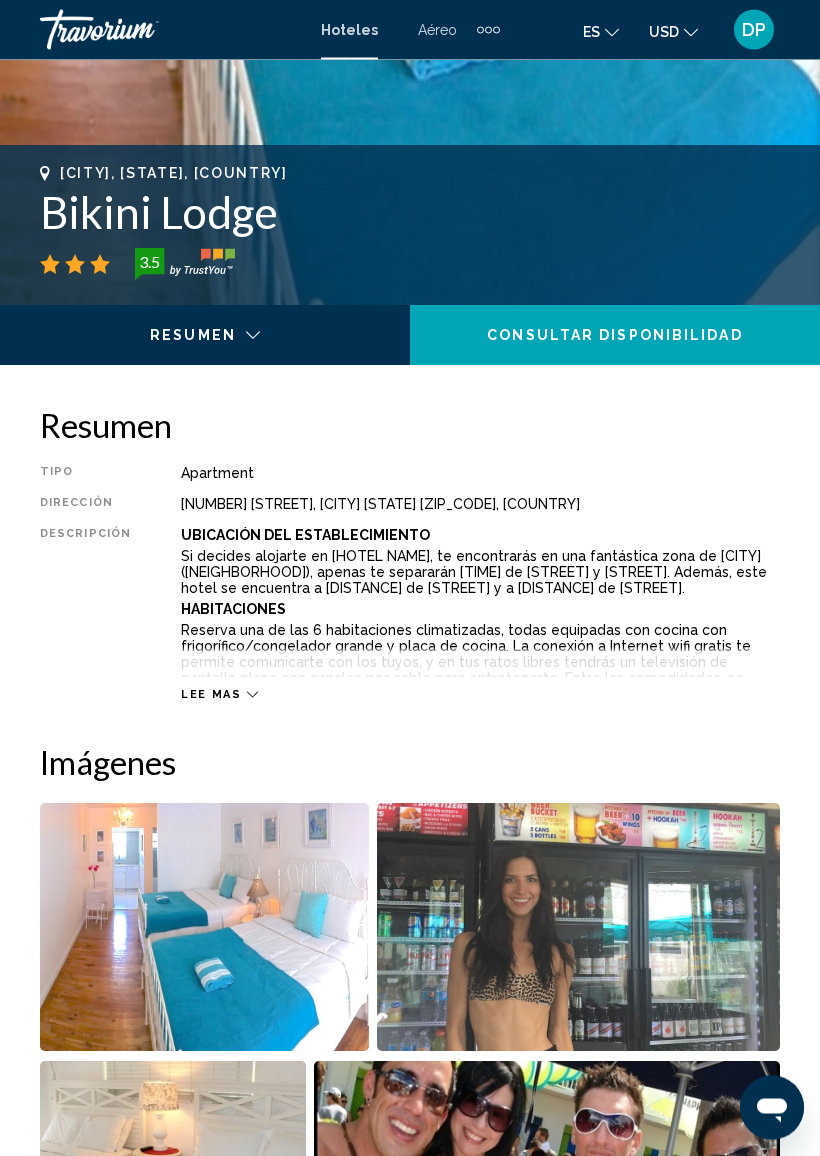 scroll, scrollTop: 710, scrollLeft: 0, axis: vertical 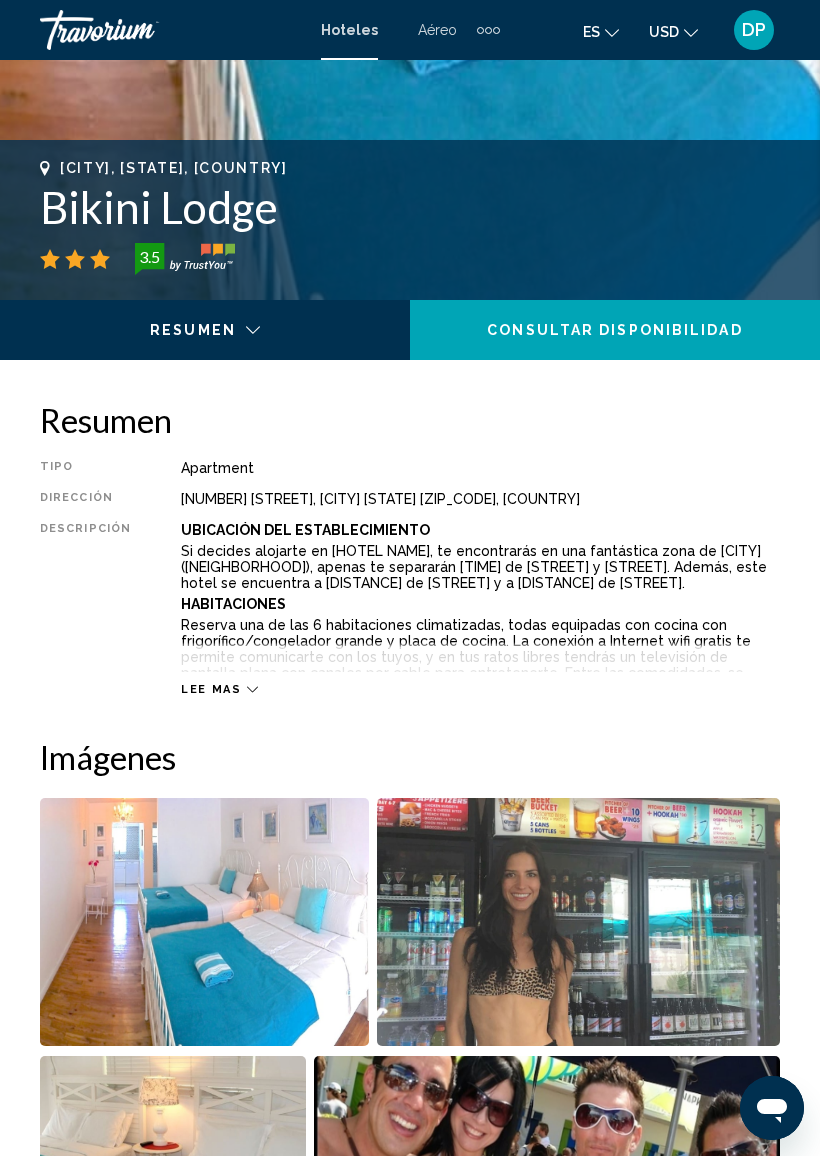 click 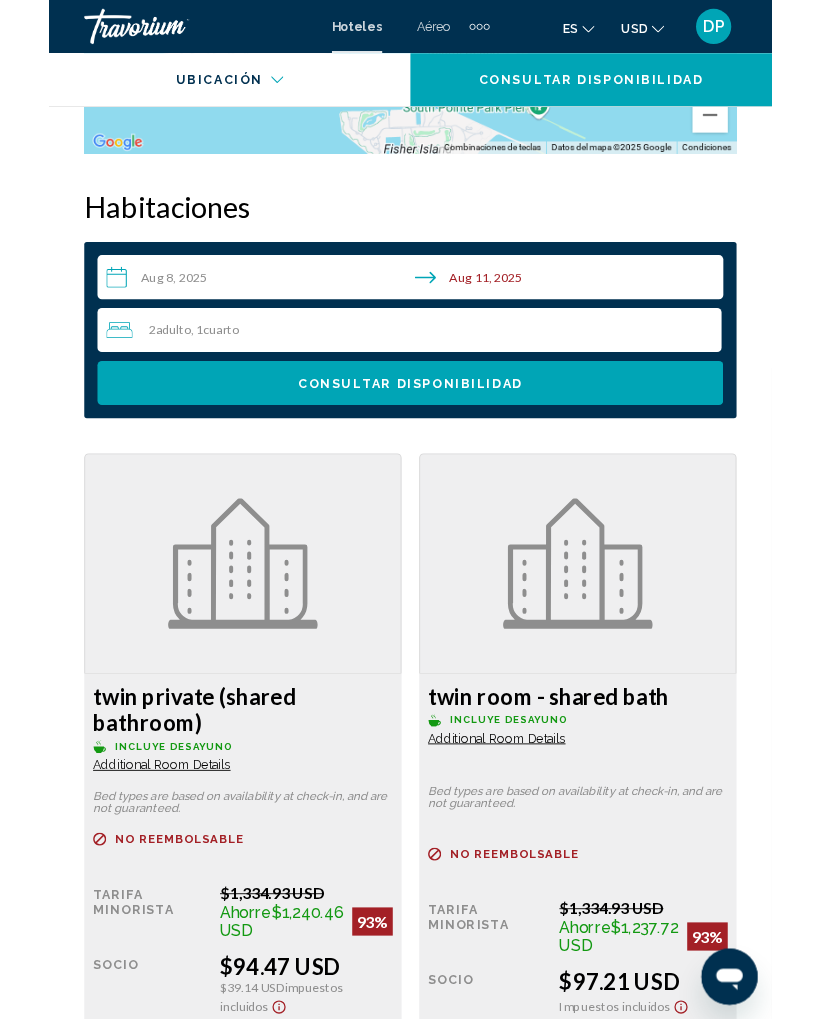 scroll, scrollTop: 3330, scrollLeft: 0, axis: vertical 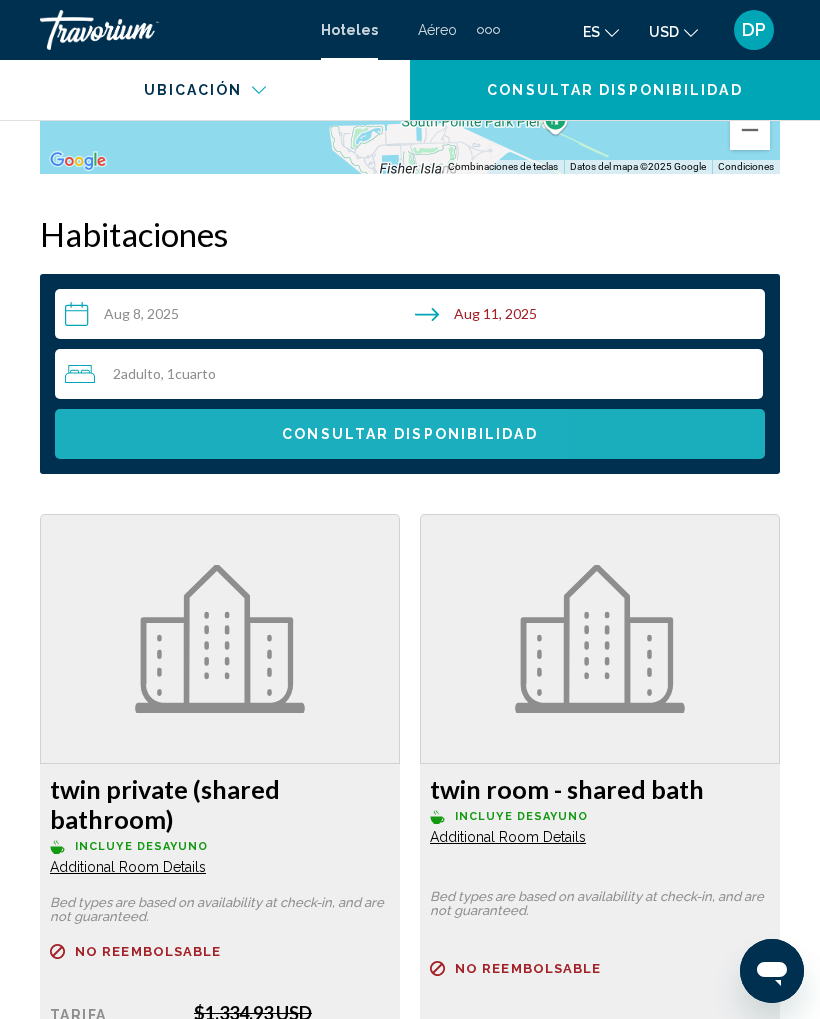 click on "Consultar disponibilidad" at bounding box center (410, 434) 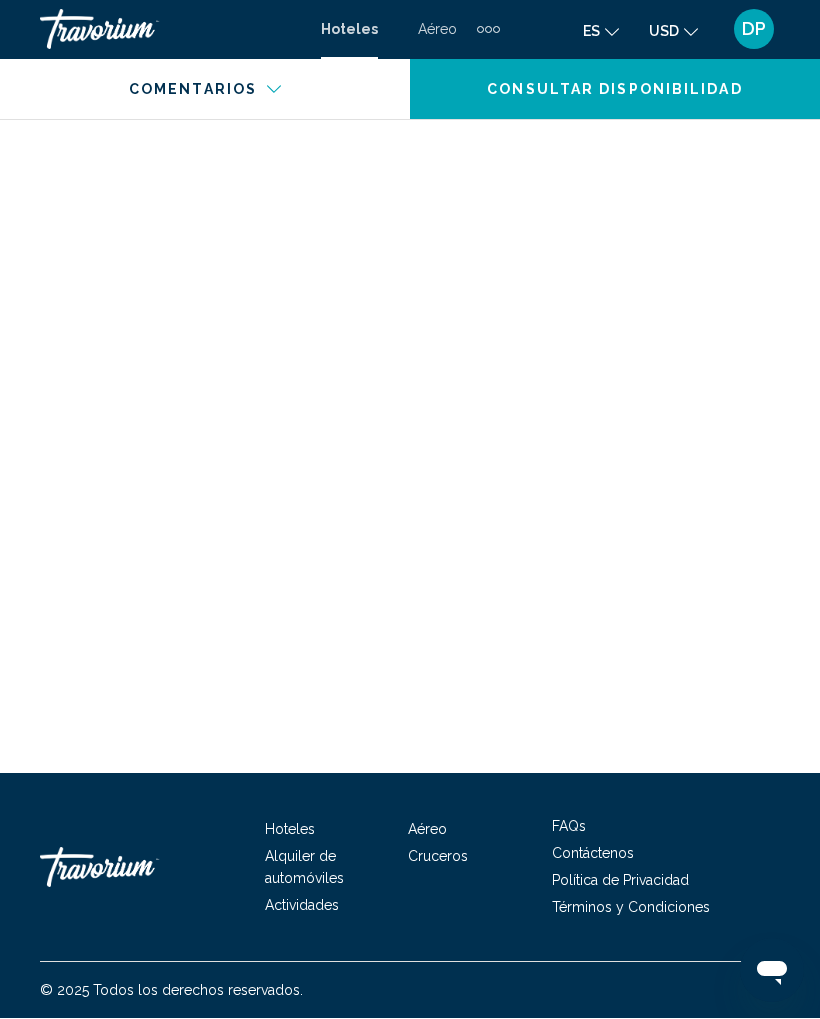 scroll, scrollTop: 4416, scrollLeft: 0, axis: vertical 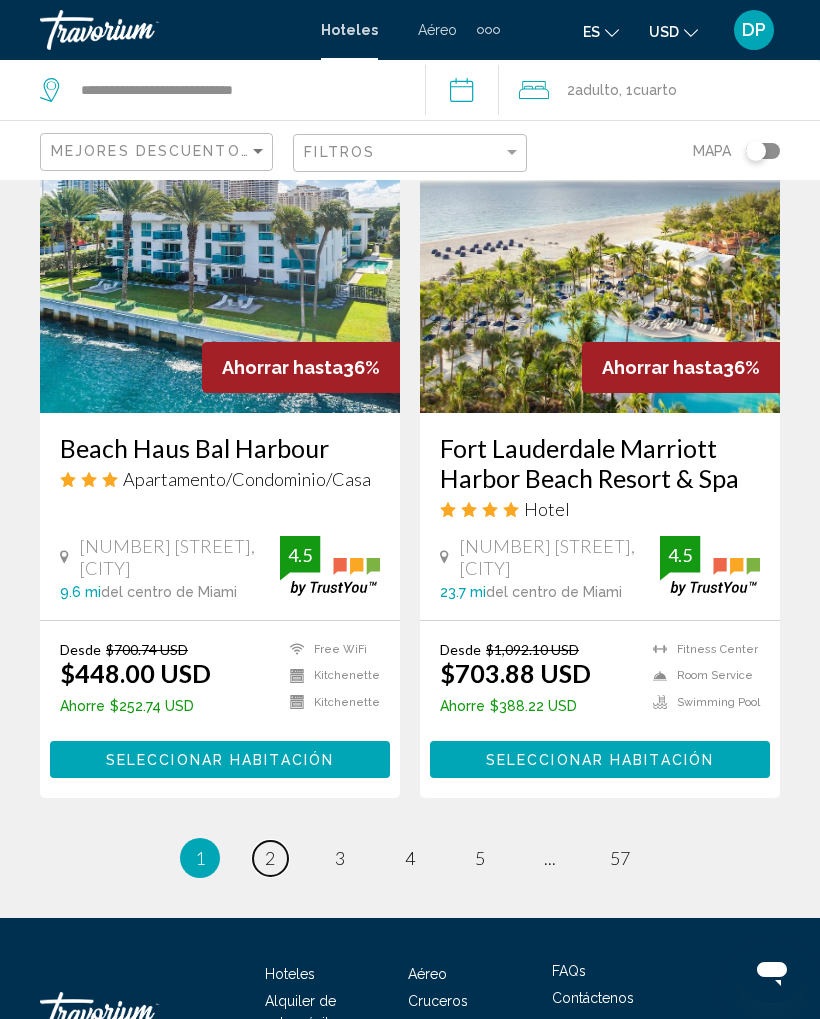 click on "page  2" at bounding box center [270, 858] 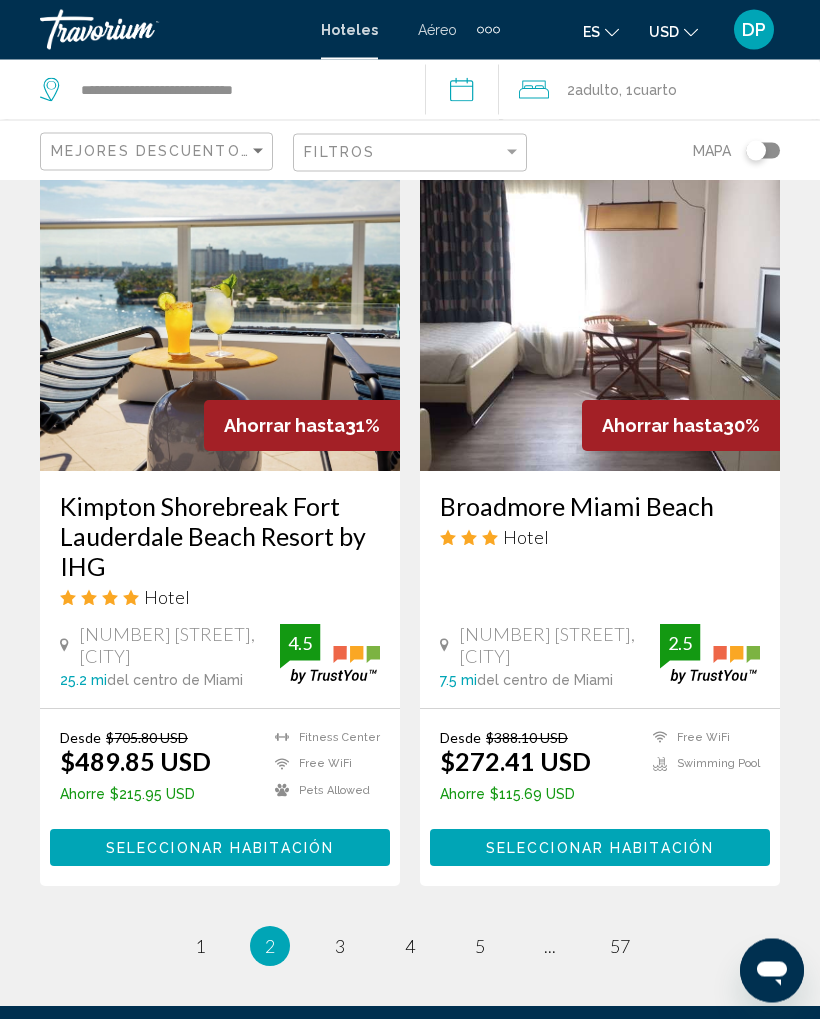 scroll, scrollTop: 3885, scrollLeft: 0, axis: vertical 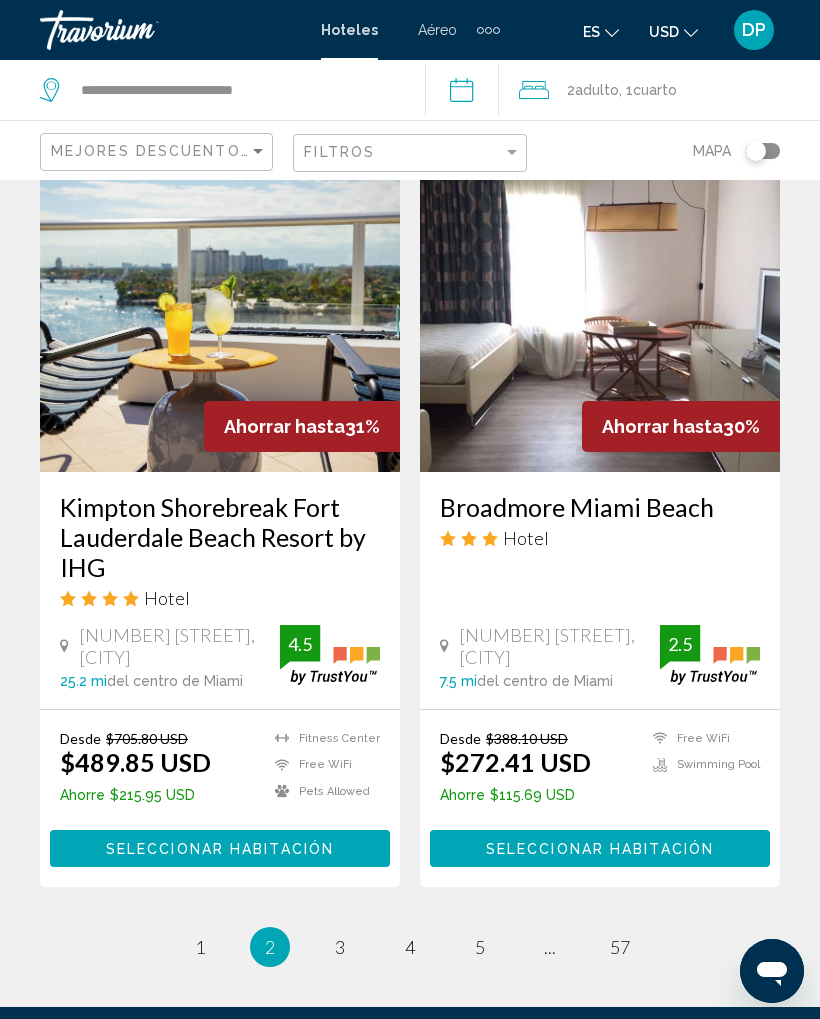 click on "Desde $388.10 USD $272.41 USD  Ahorre  $115.69 USD
Free WiFi
Swimming Pool  2.5" at bounding box center [600, 770] 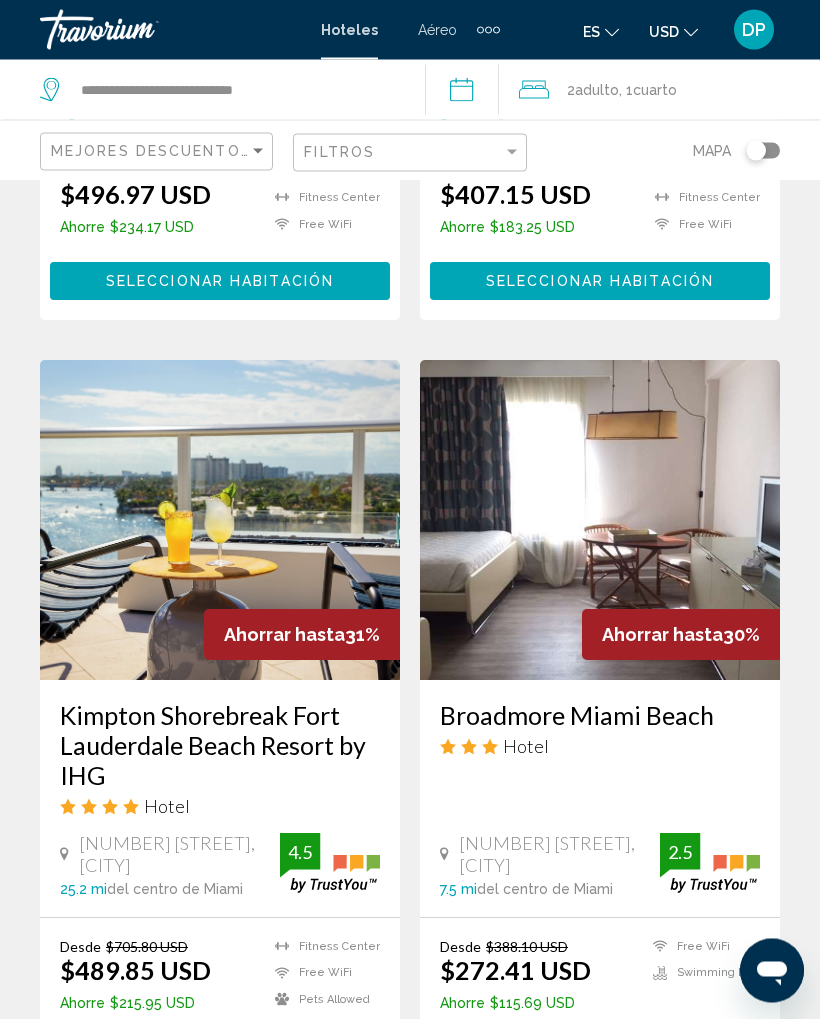 click at bounding box center [600, 521] 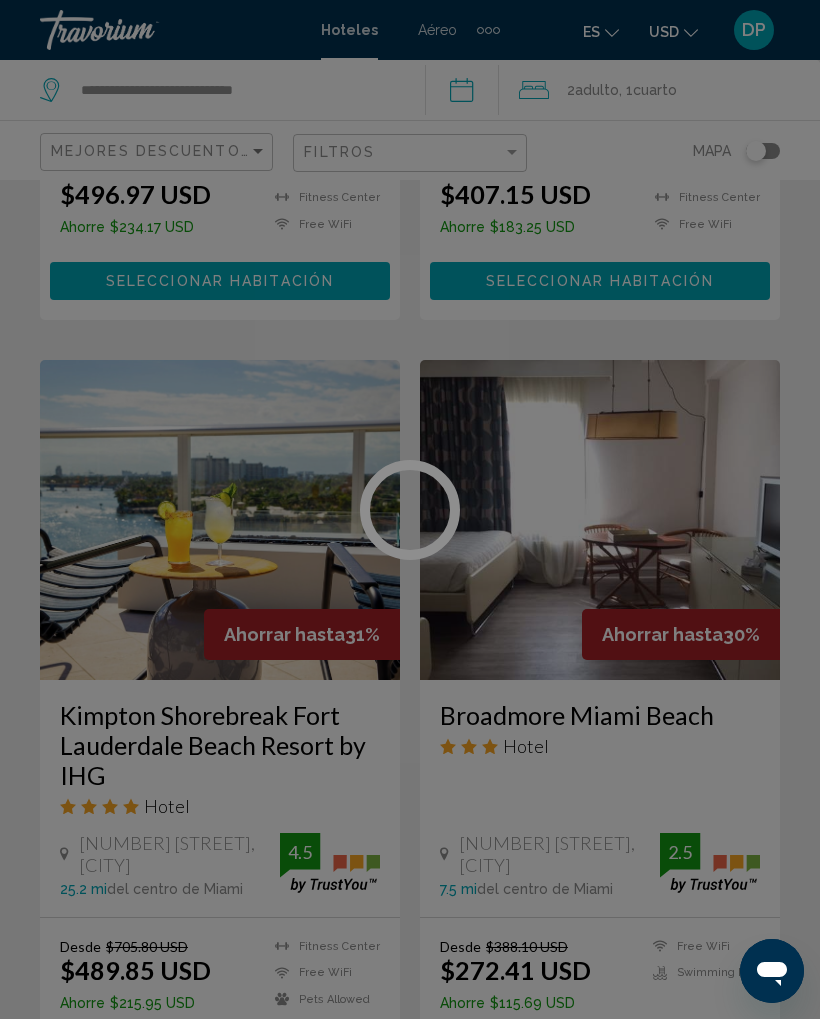 scroll, scrollTop: 0, scrollLeft: 0, axis: both 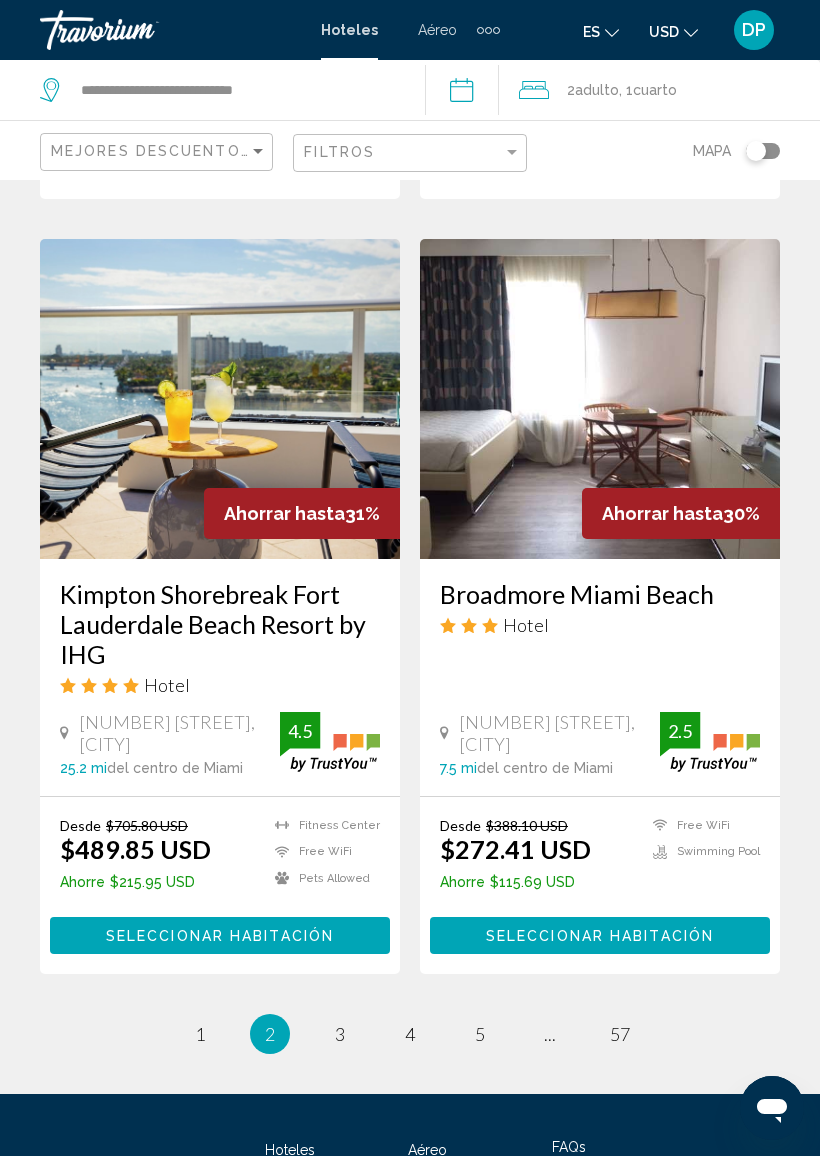 click at bounding box center (600, 399) 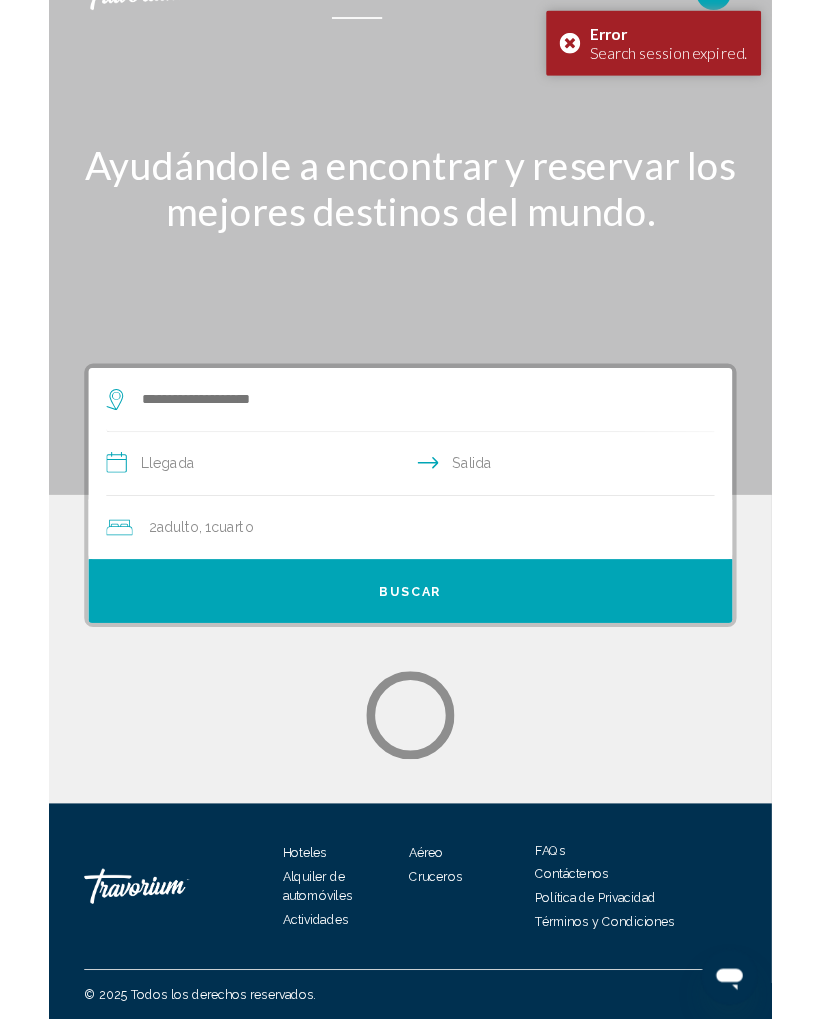 scroll, scrollTop: 0, scrollLeft: 0, axis: both 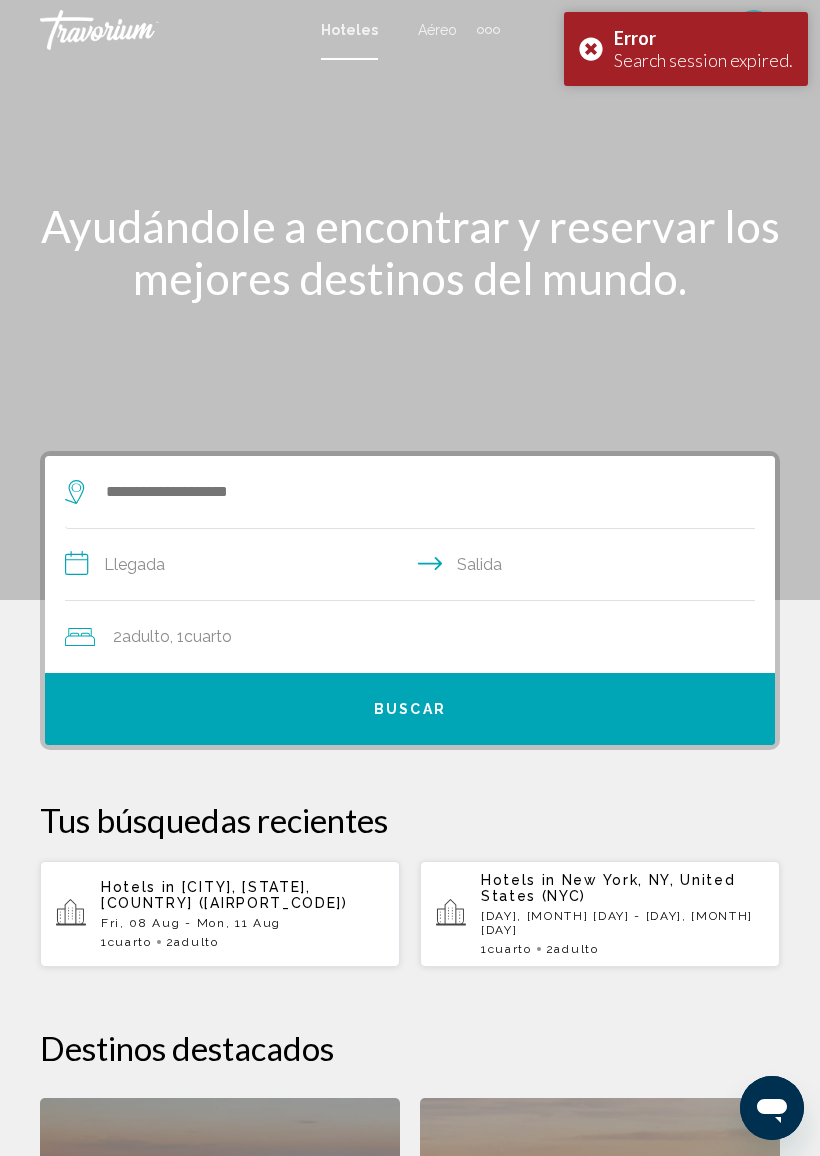 click on "Barcelona" 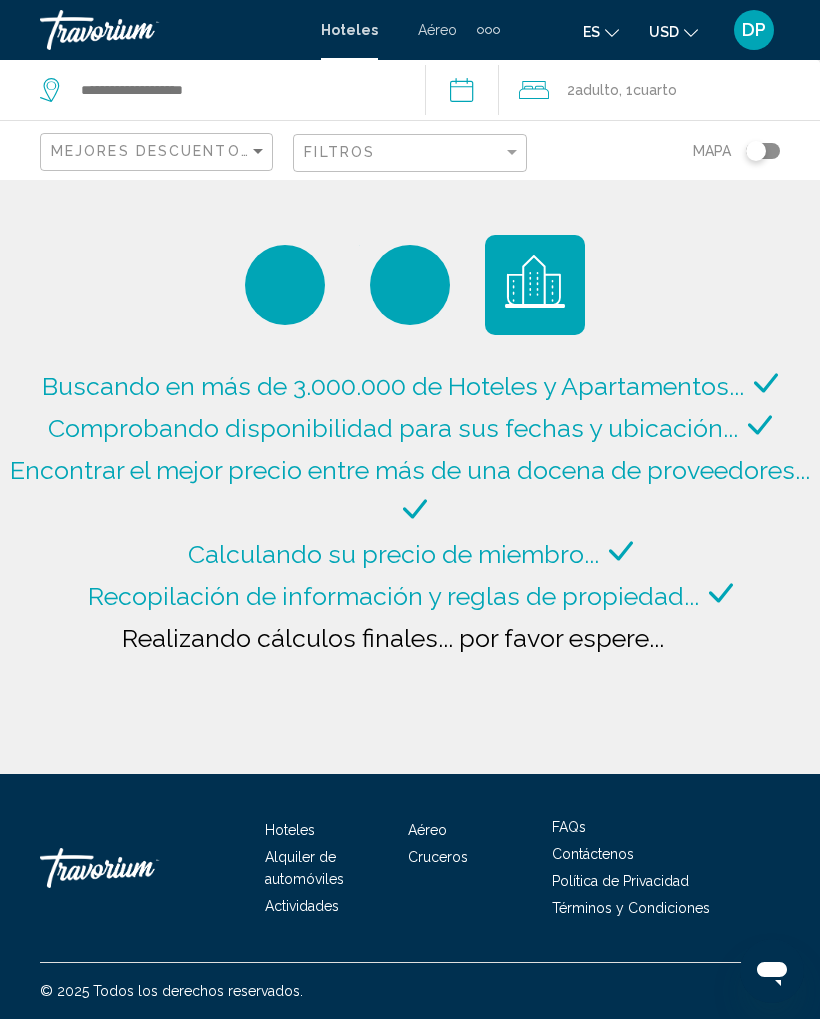 type on "**********" 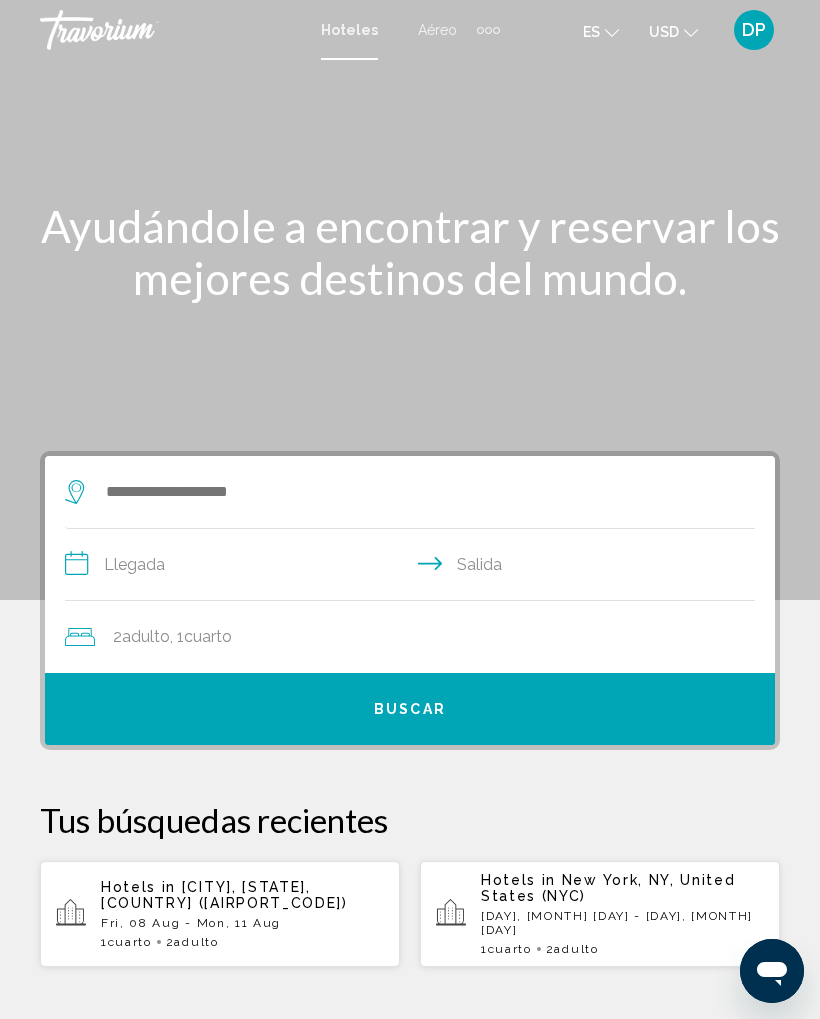 click on "Fri, 08 Aug - Mon, 11 Aug" at bounding box center [242, 923] 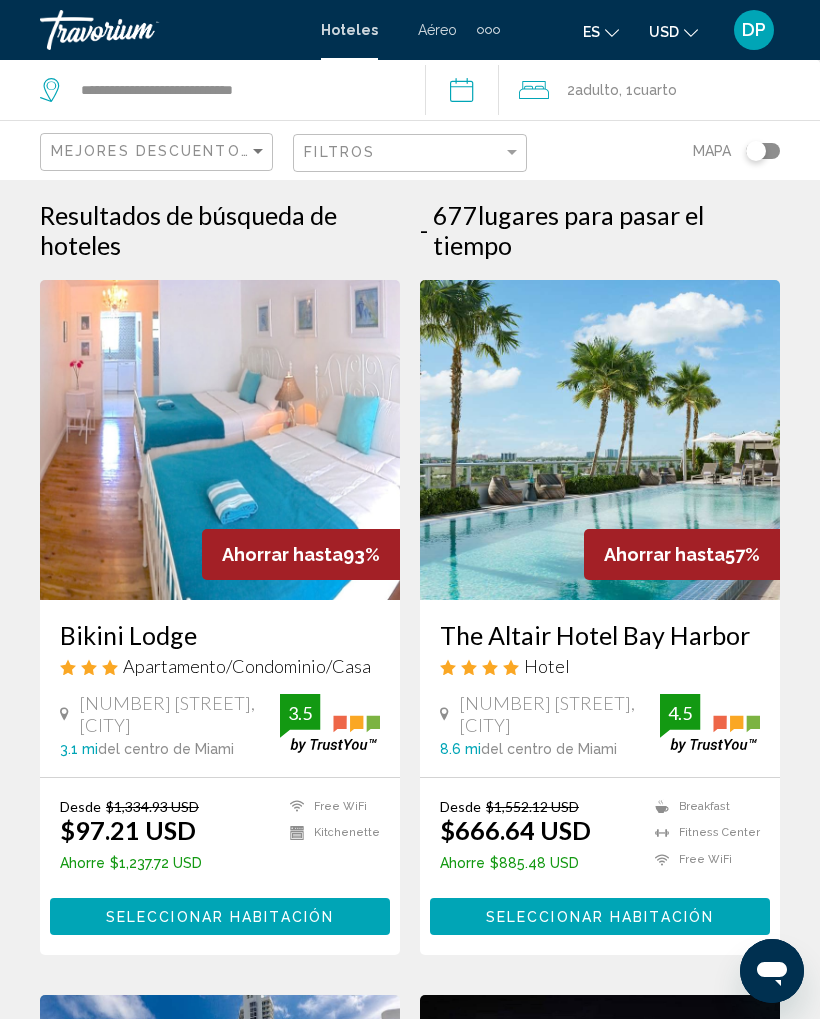 click at bounding box center (220, 440) 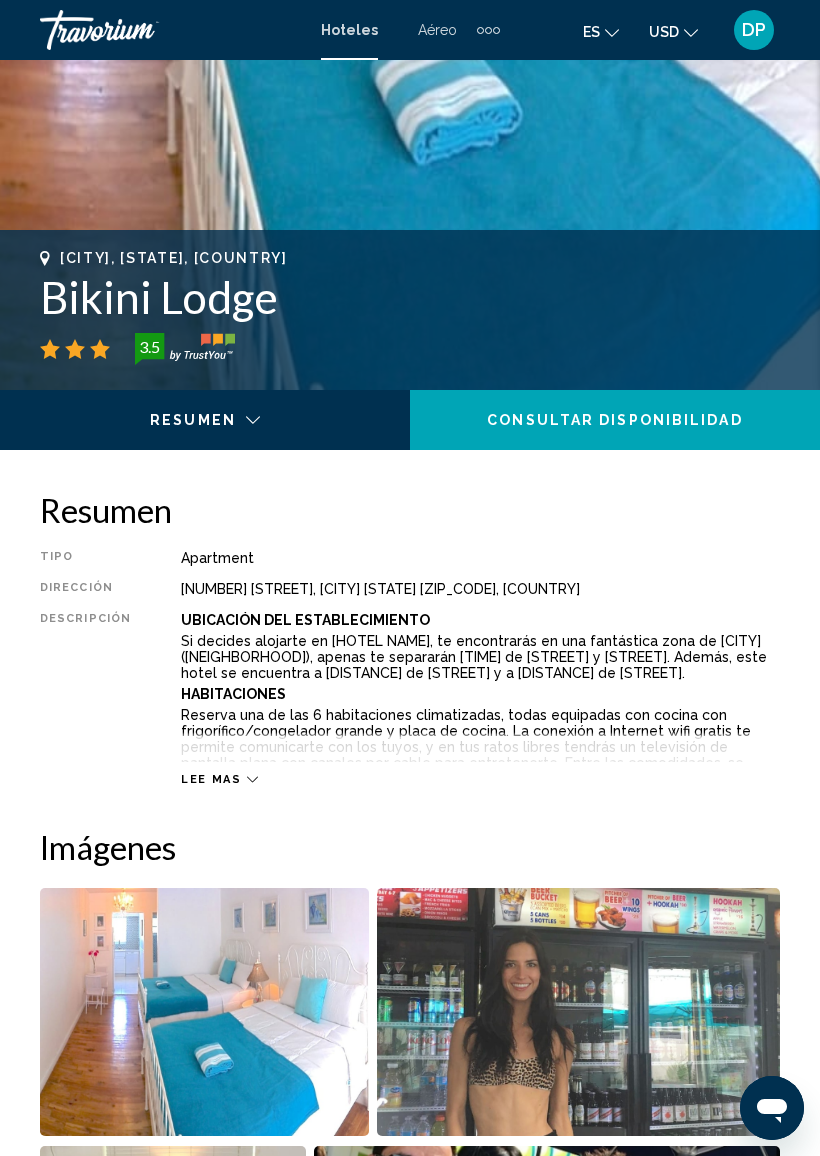 scroll, scrollTop: 622, scrollLeft: 0, axis: vertical 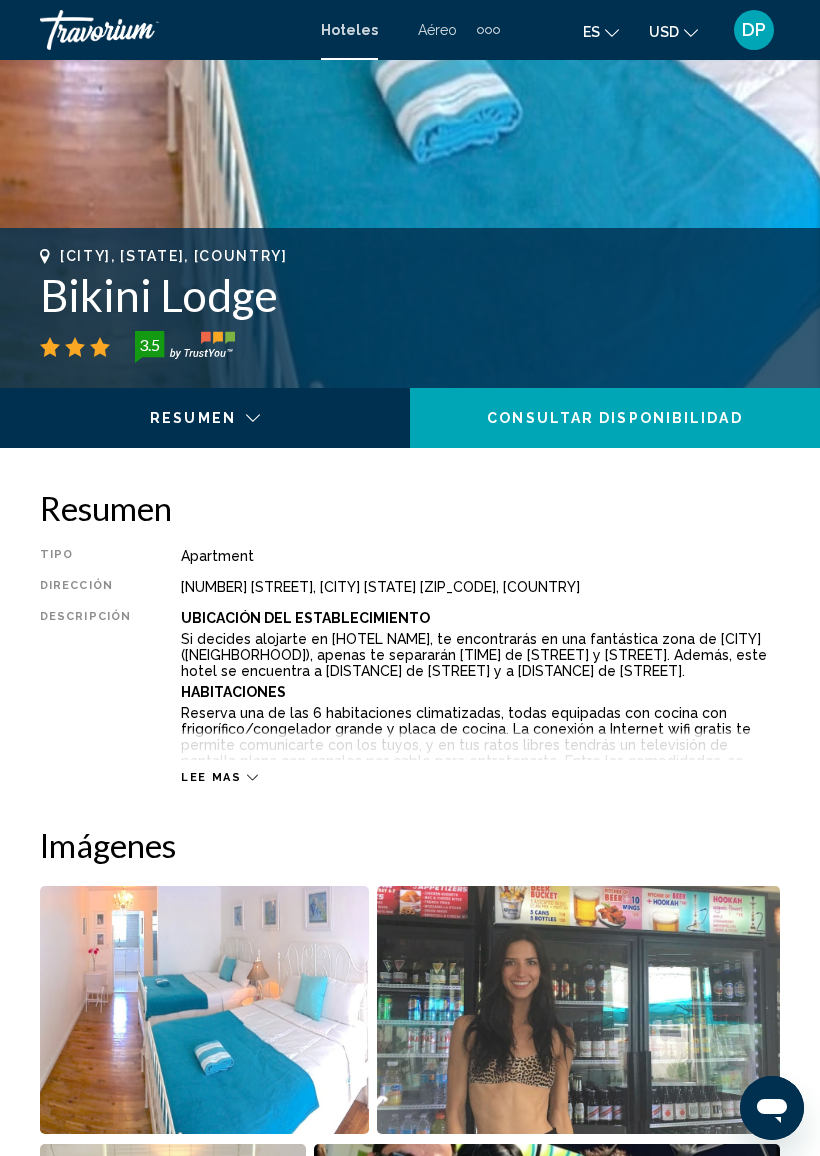 click on "Lee mas" at bounding box center [211, 777] 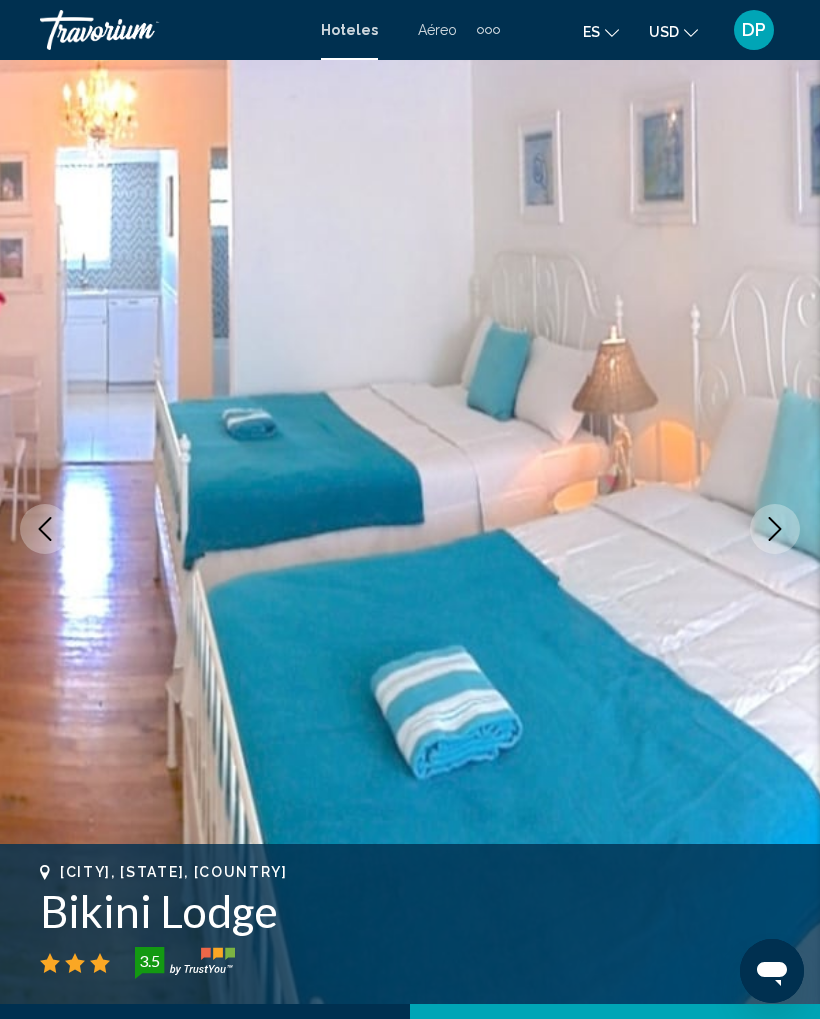 scroll, scrollTop: 0, scrollLeft: 0, axis: both 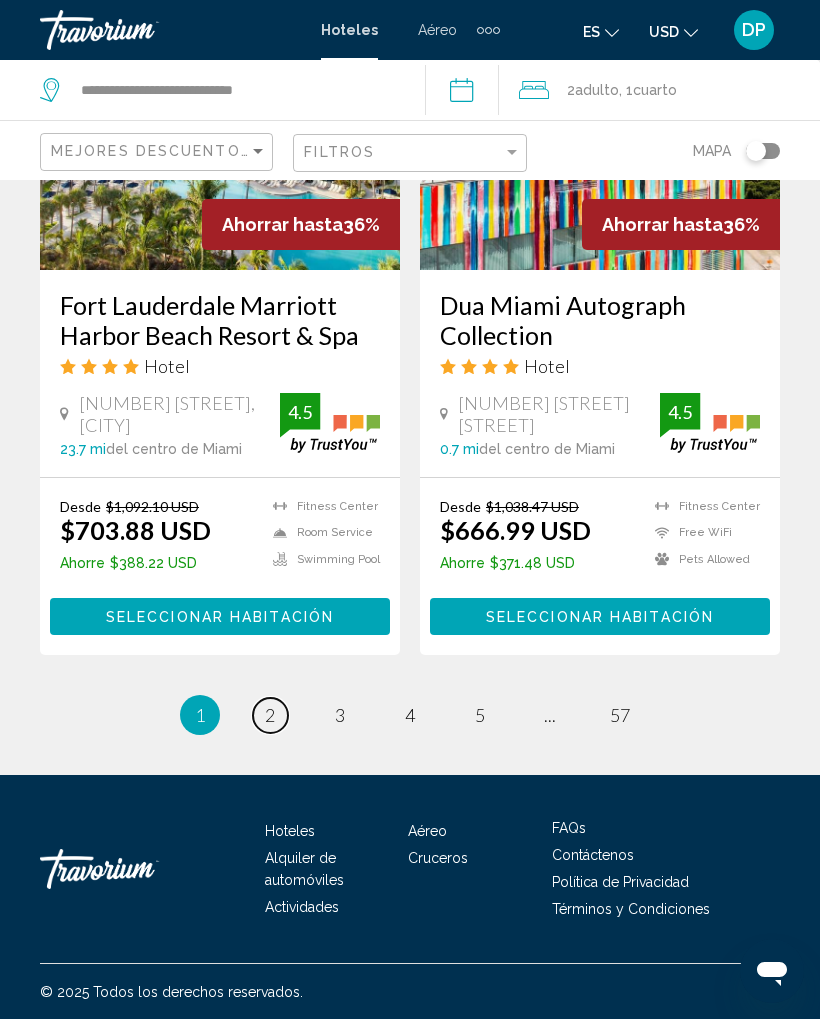 click on "2" at bounding box center [270, 715] 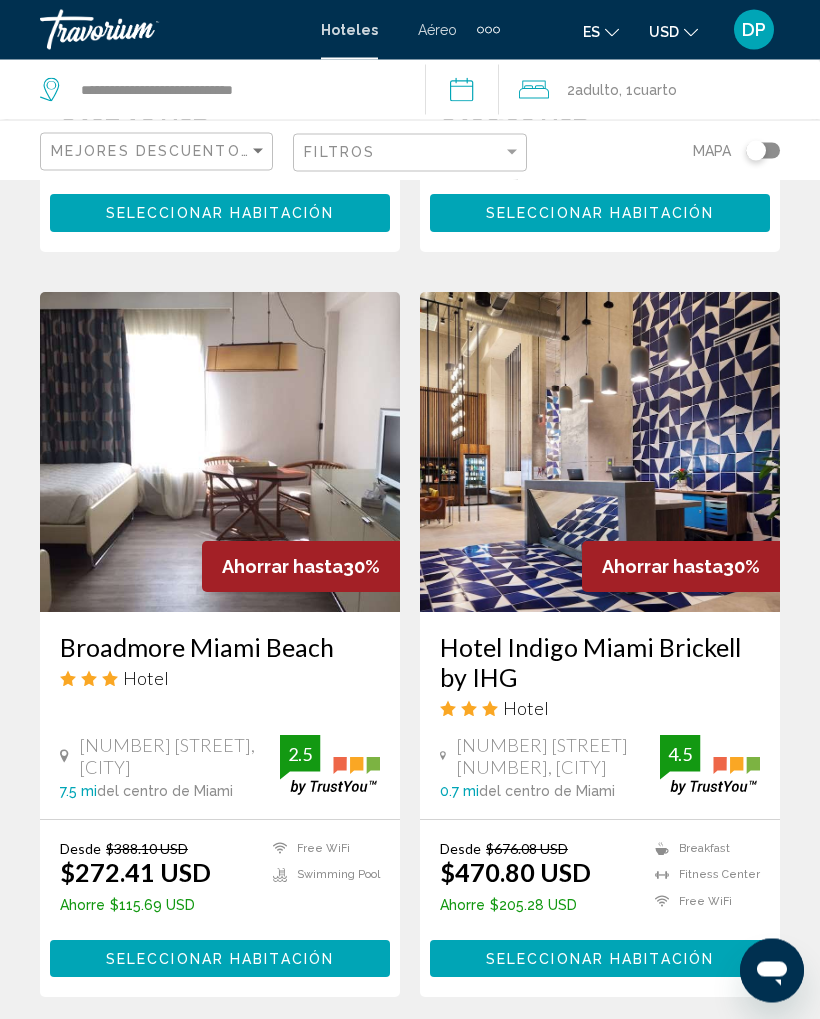 scroll, scrollTop: 3775, scrollLeft: 0, axis: vertical 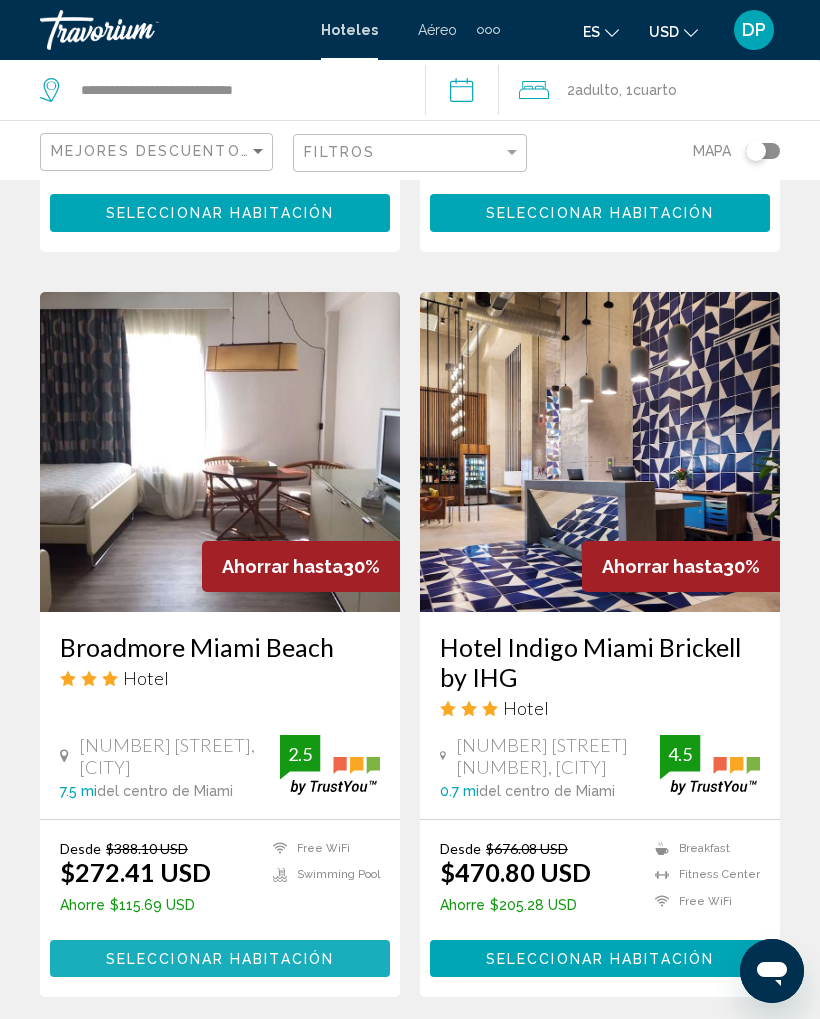 click on "Seleccionar habitación" at bounding box center (220, 959) 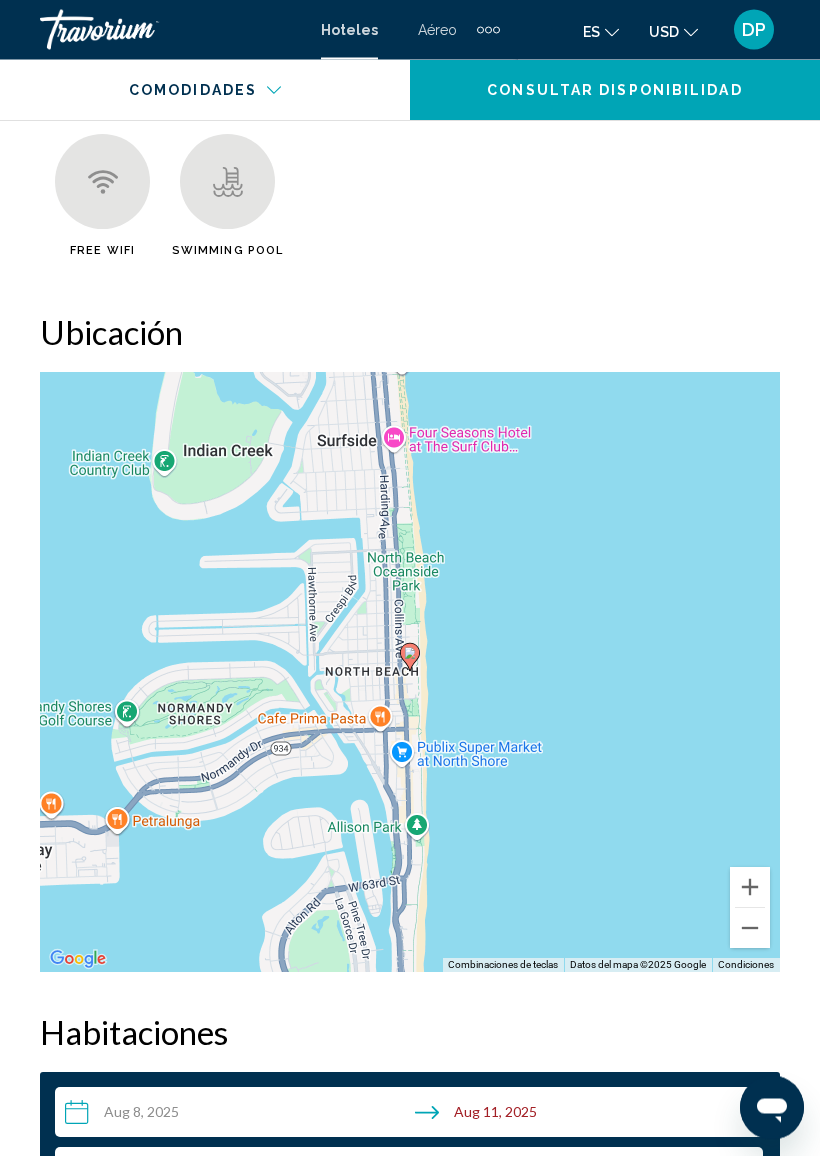 scroll, scrollTop: 2156, scrollLeft: 0, axis: vertical 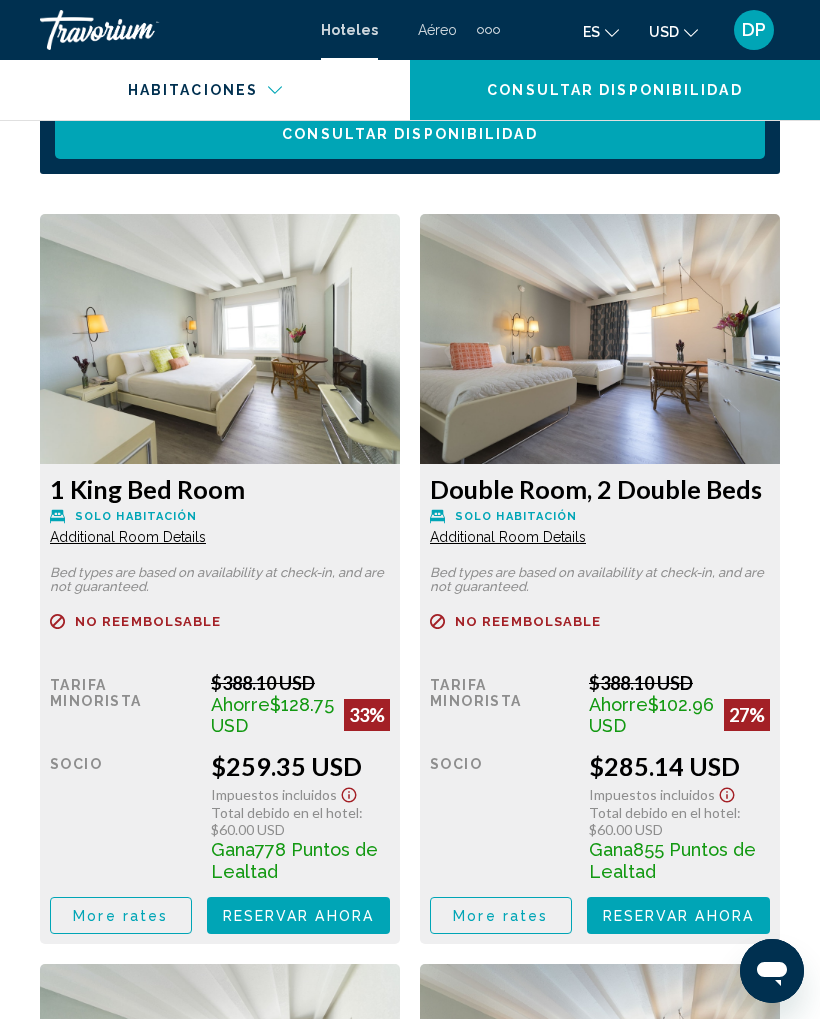 click at bounding box center [220, 339] 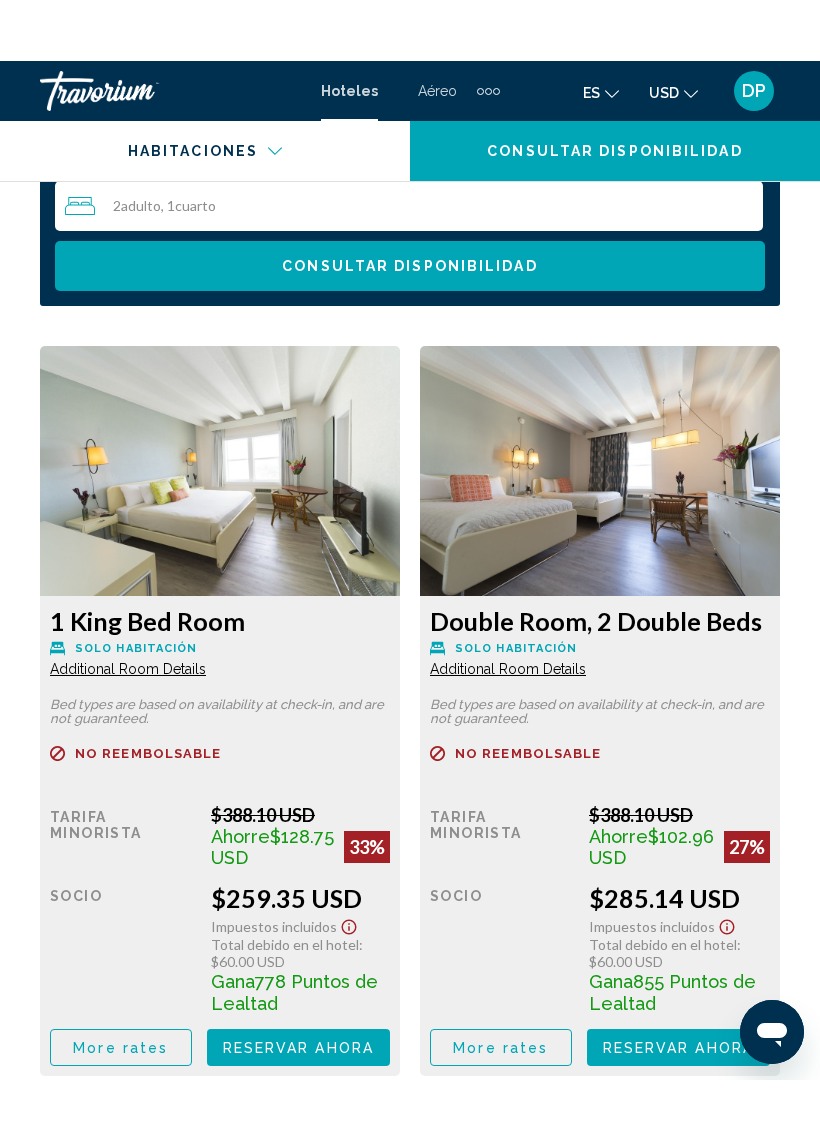 scroll, scrollTop: 3181, scrollLeft: 0, axis: vertical 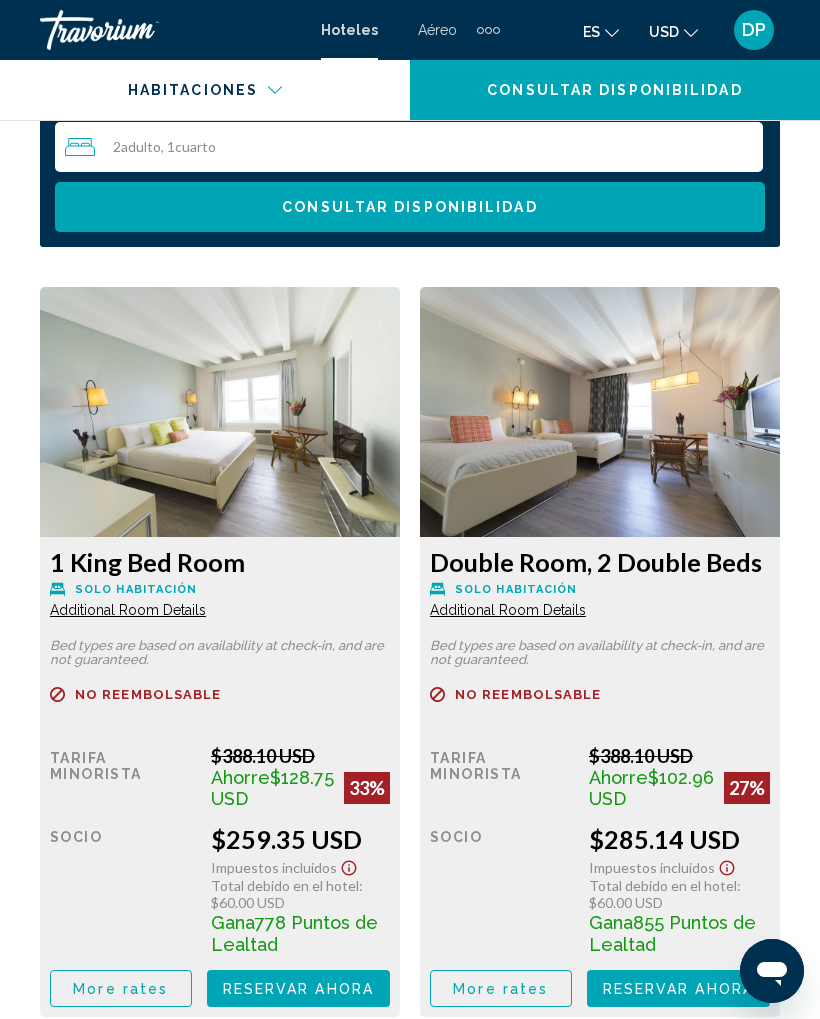 click at bounding box center [220, 412] 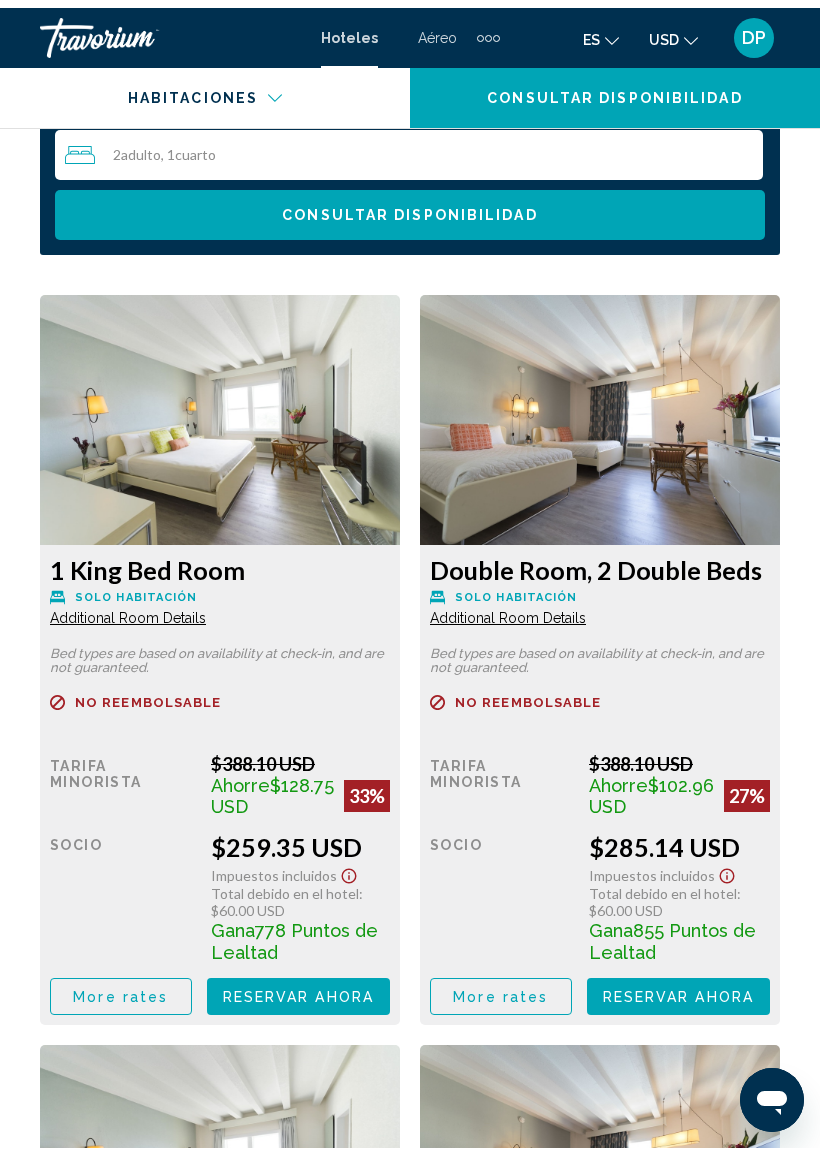 scroll, scrollTop: 3213, scrollLeft: 0, axis: vertical 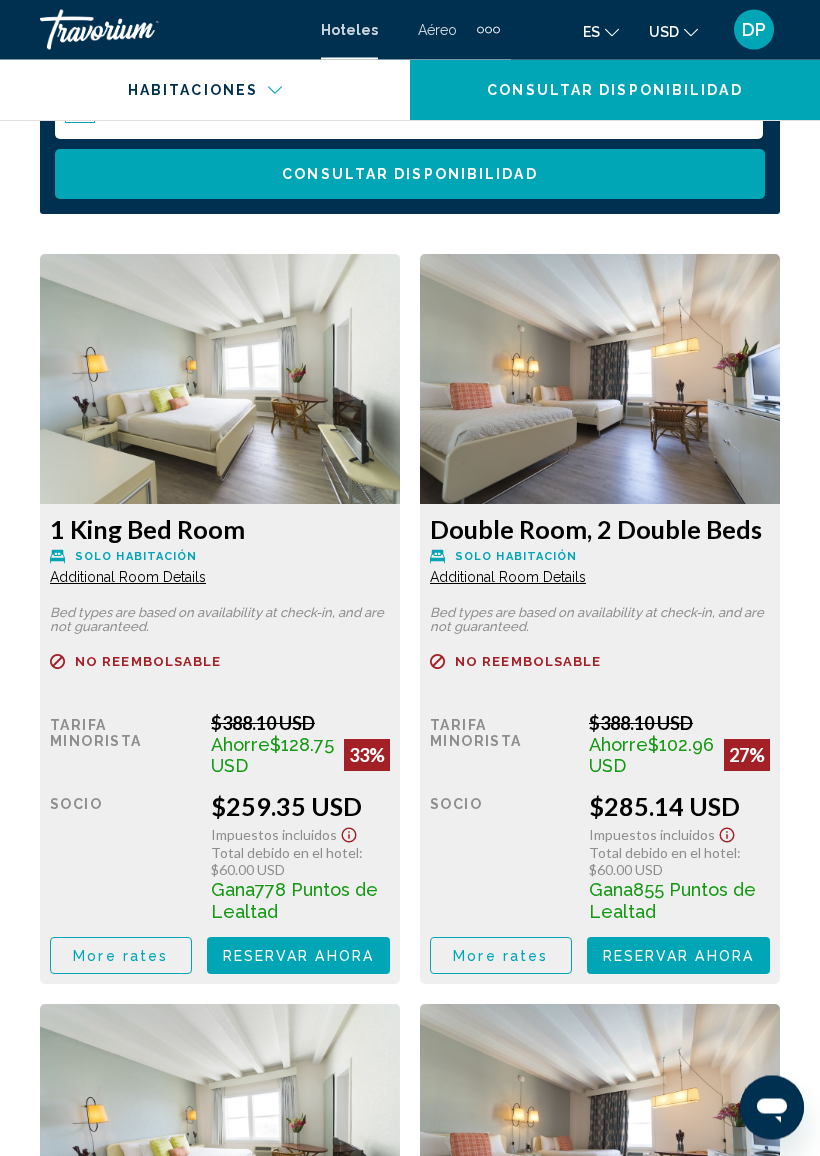 click on "Tarifa Minorista" at bounding box center (123, 745) 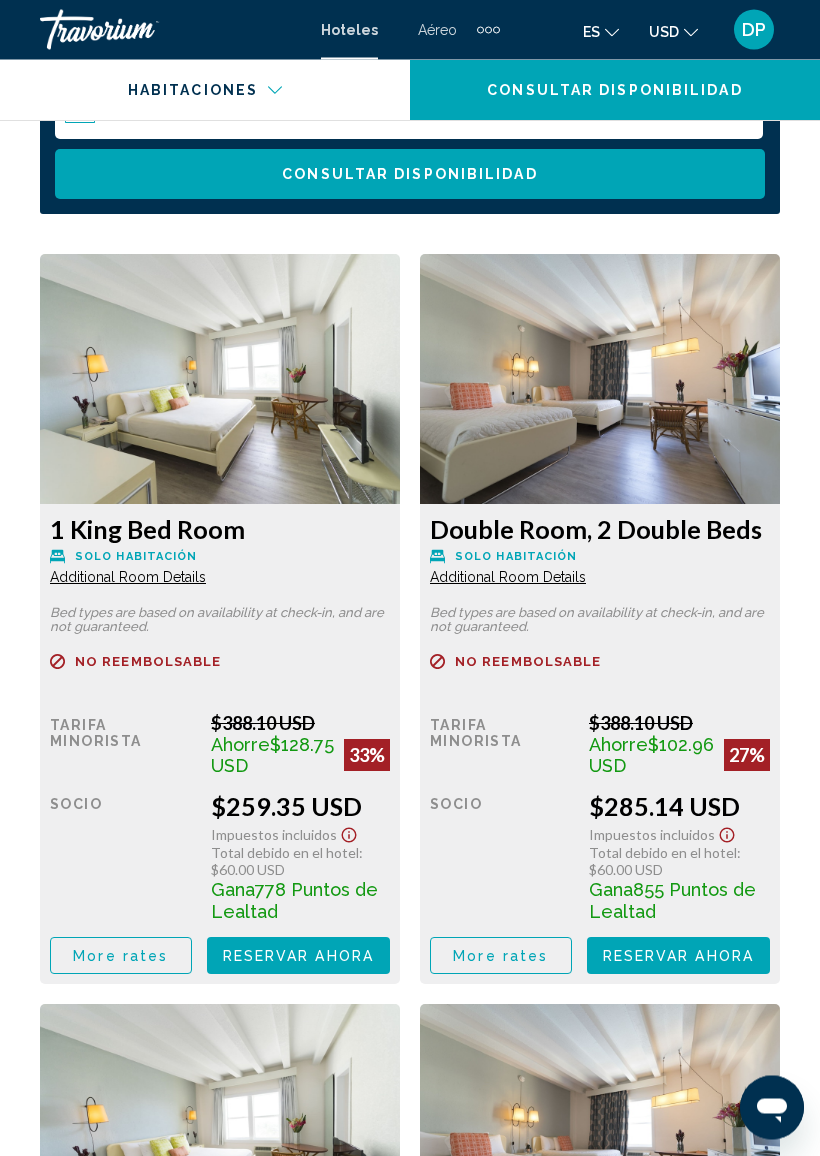 click on "Reembolsable
No reembolsable
No reembolsable" at bounding box center [220, 674] 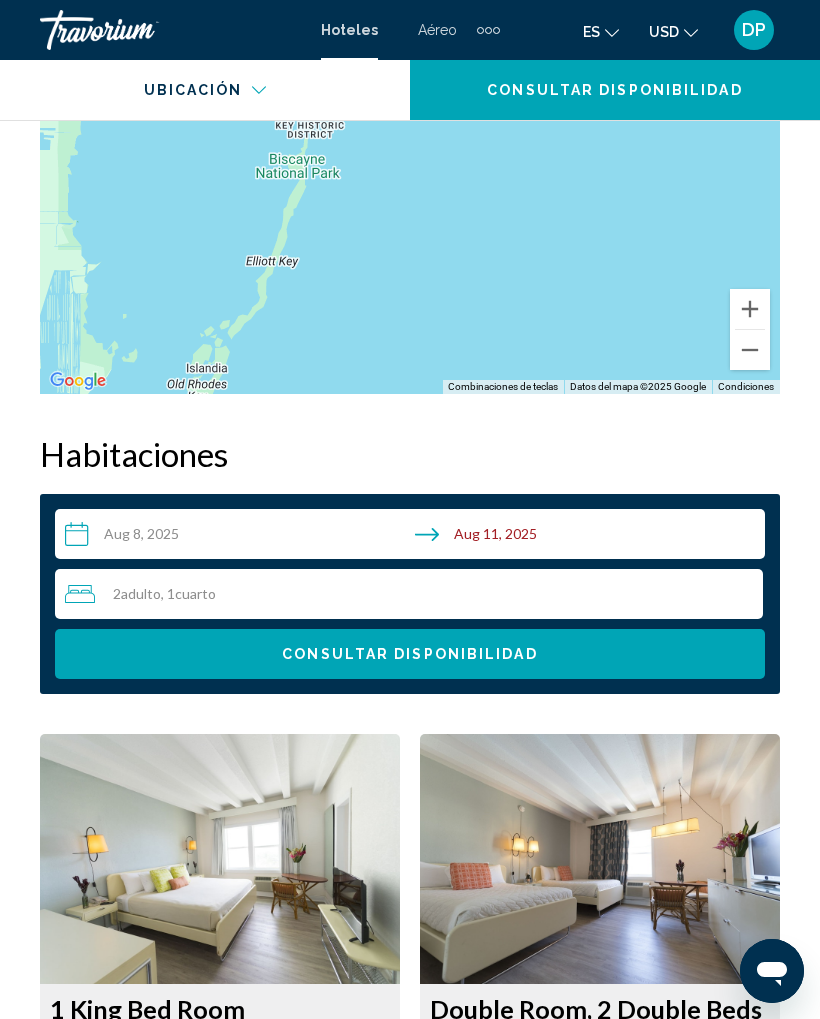 scroll, scrollTop: 2616, scrollLeft: 0, axis: vertical 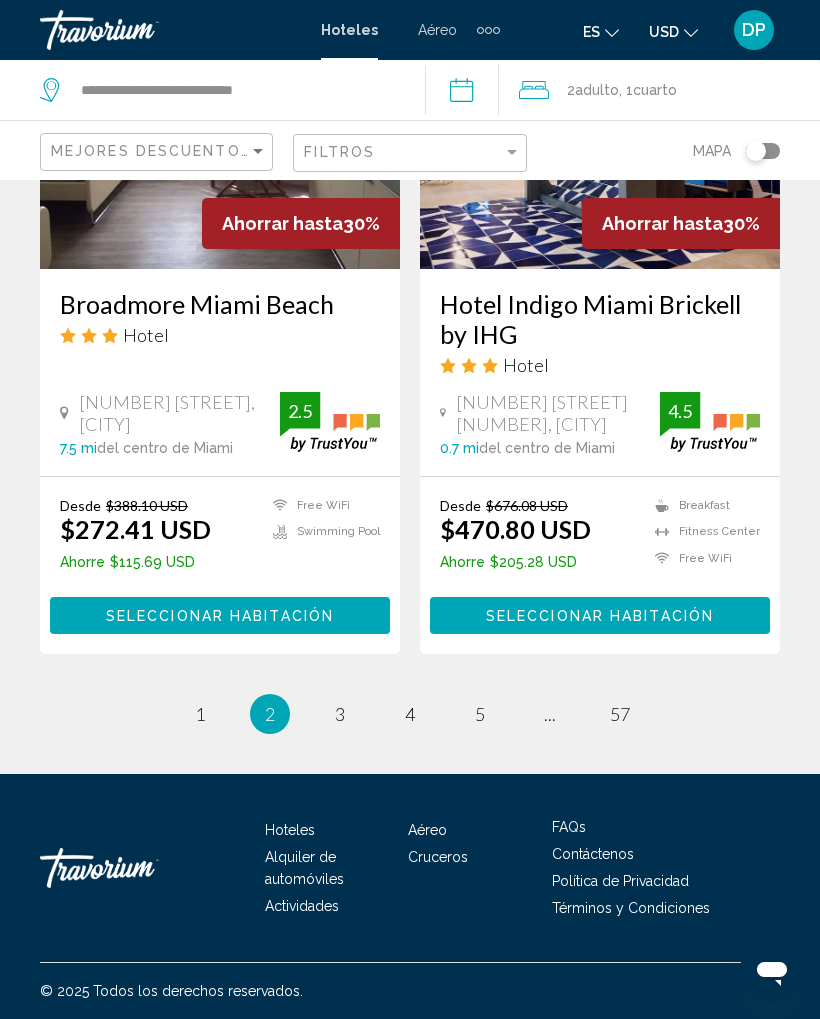click on "Fitness Center" at bounding box center (702, 531) 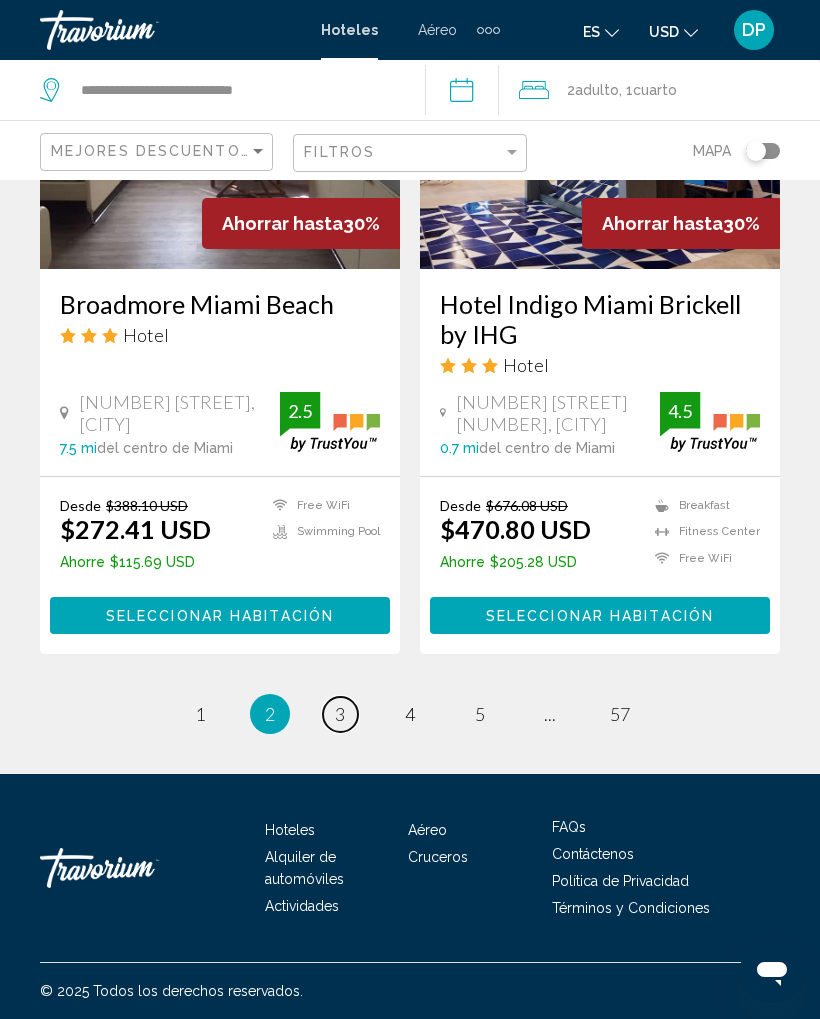 click on "page  3" at bounding box center (340, 714) 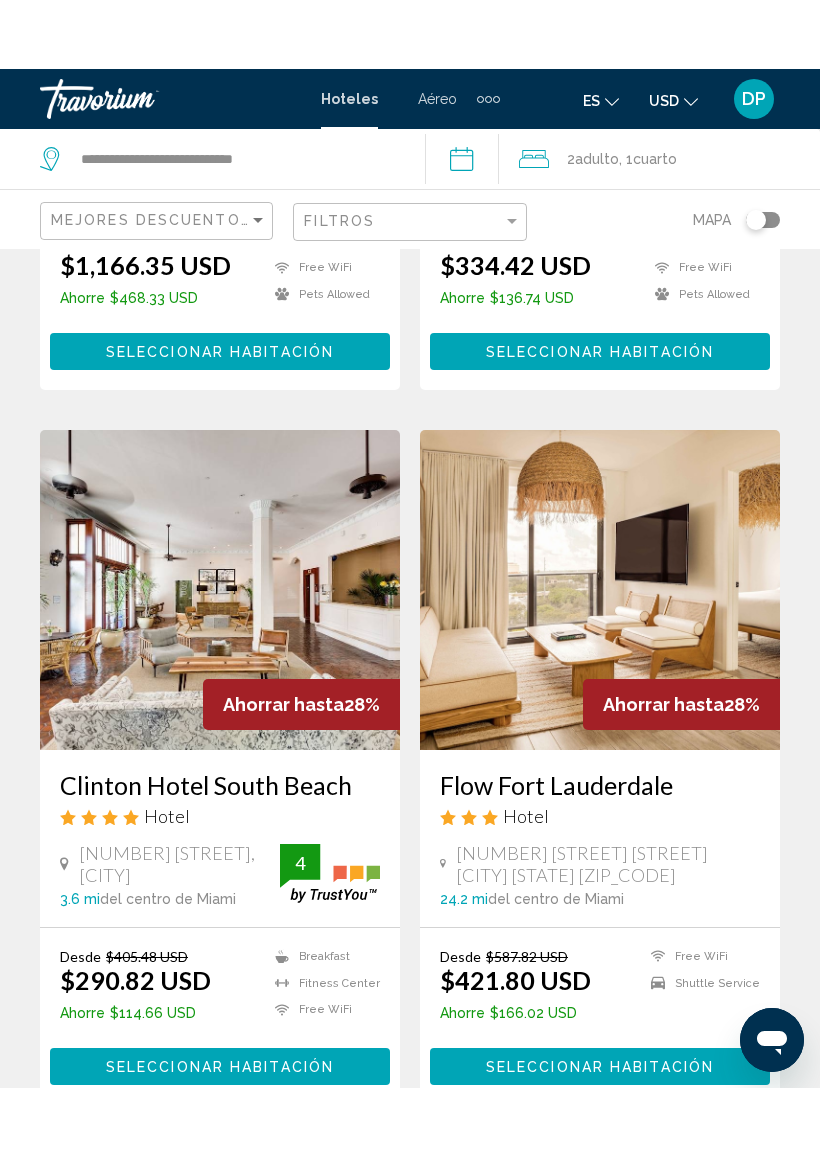 scroll, scrollTop: 2166, scrollLeft: 0, axis: vertical 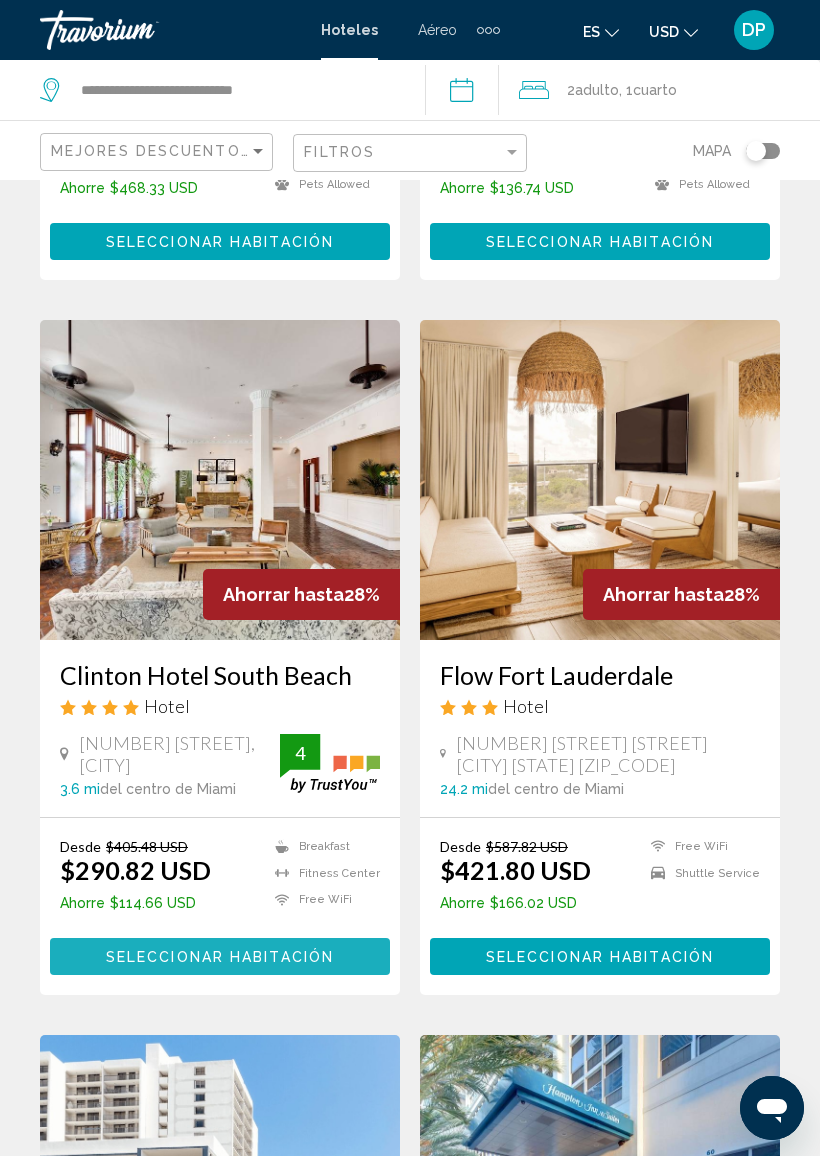 click on "Seleccionar habitación" at bounding box center [220, 957] 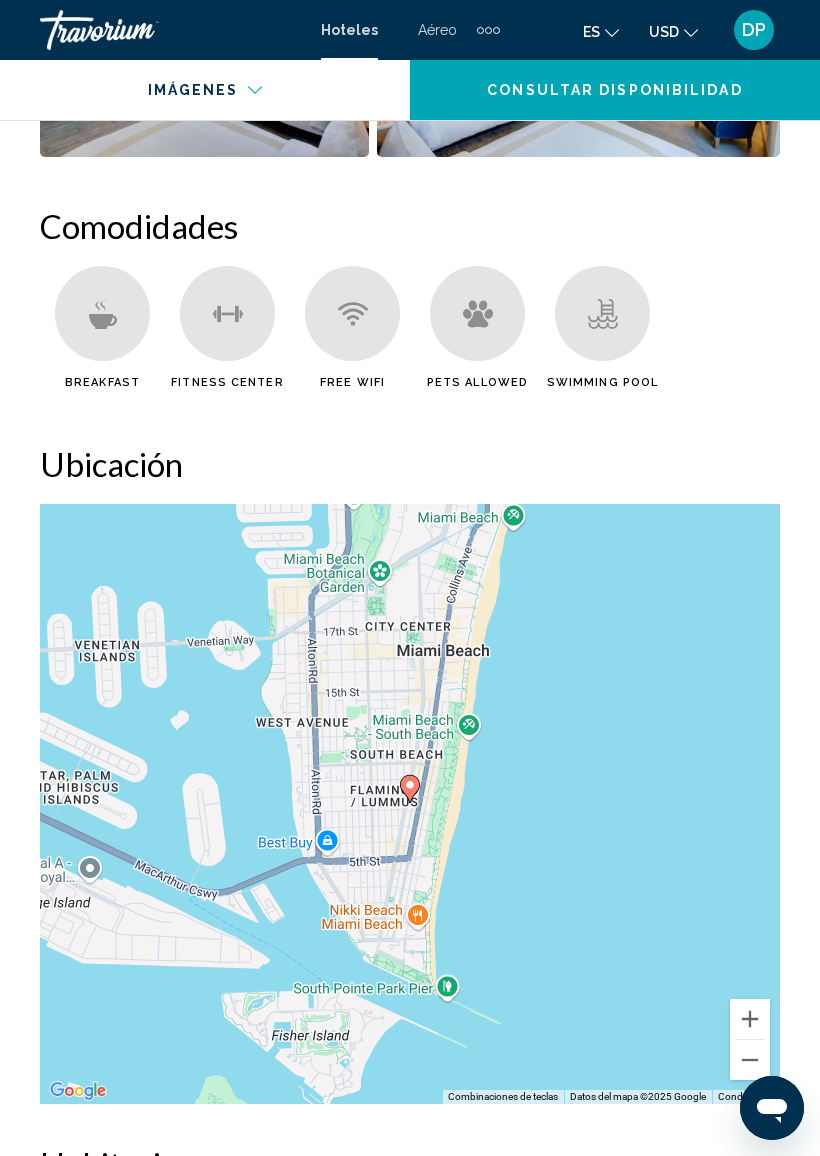 scroll, scrollTop: 2115, scrollLeft: 0, axis: vertical 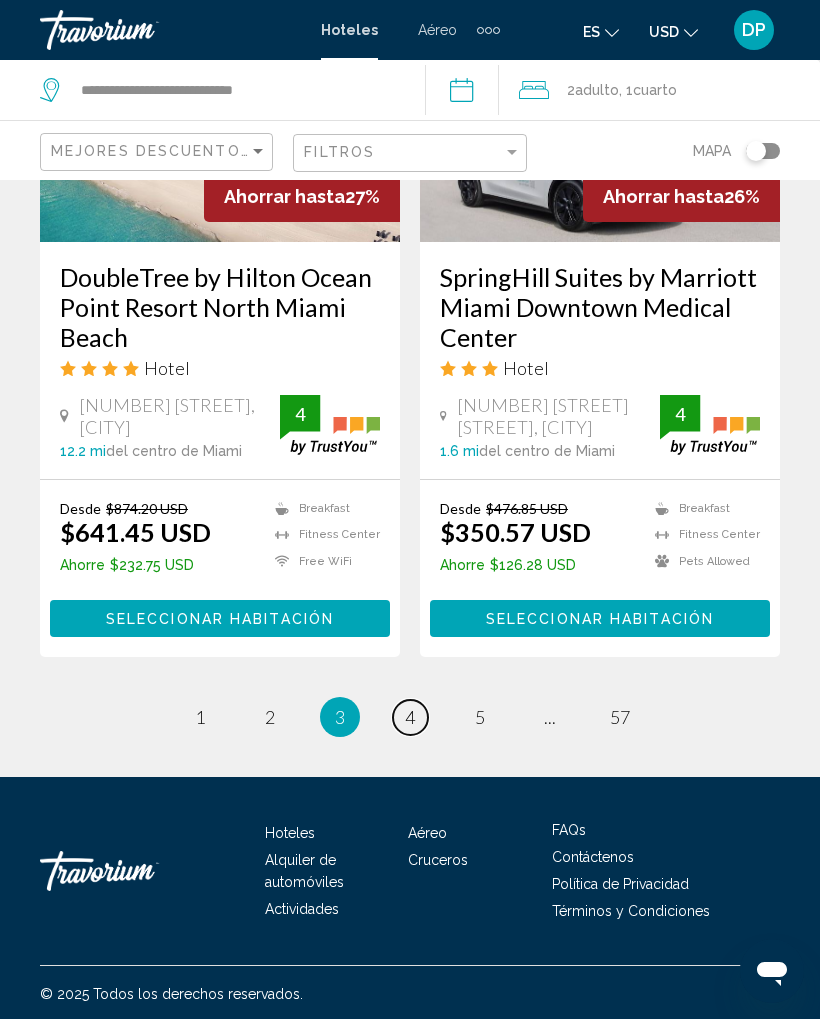 click on "4" at bounding box center [410, 717] 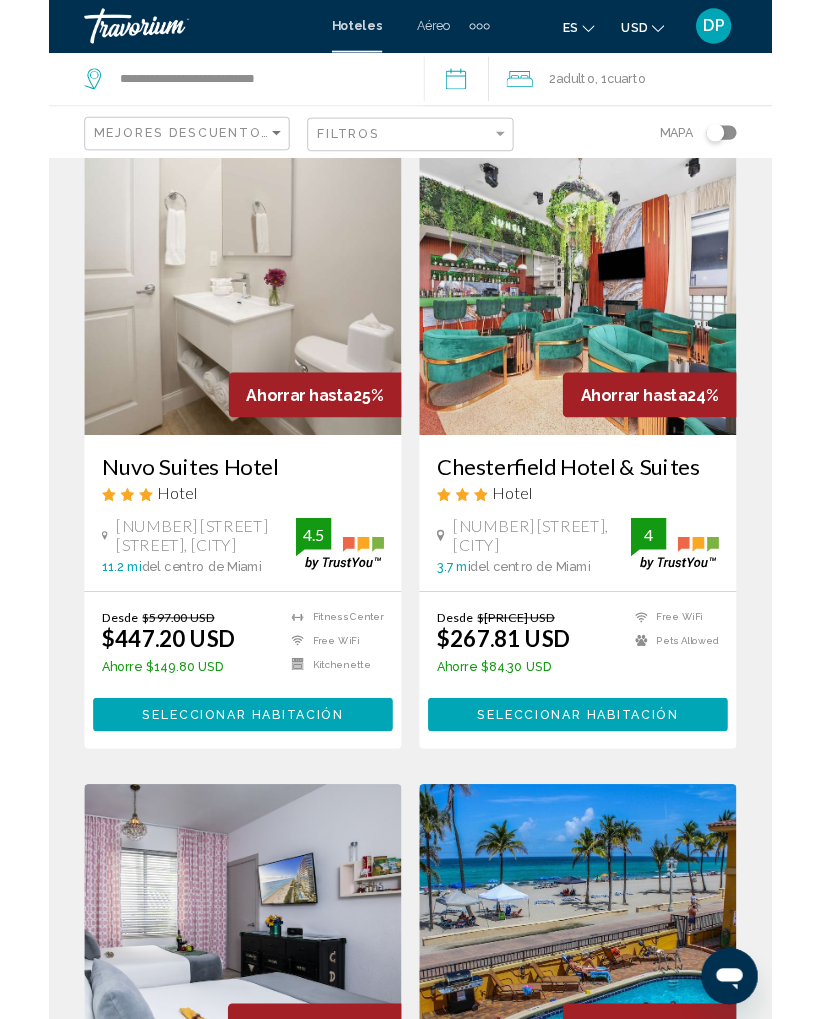 scroll, scrollTop: 3103, scrollLeft: 0, axis: vertical 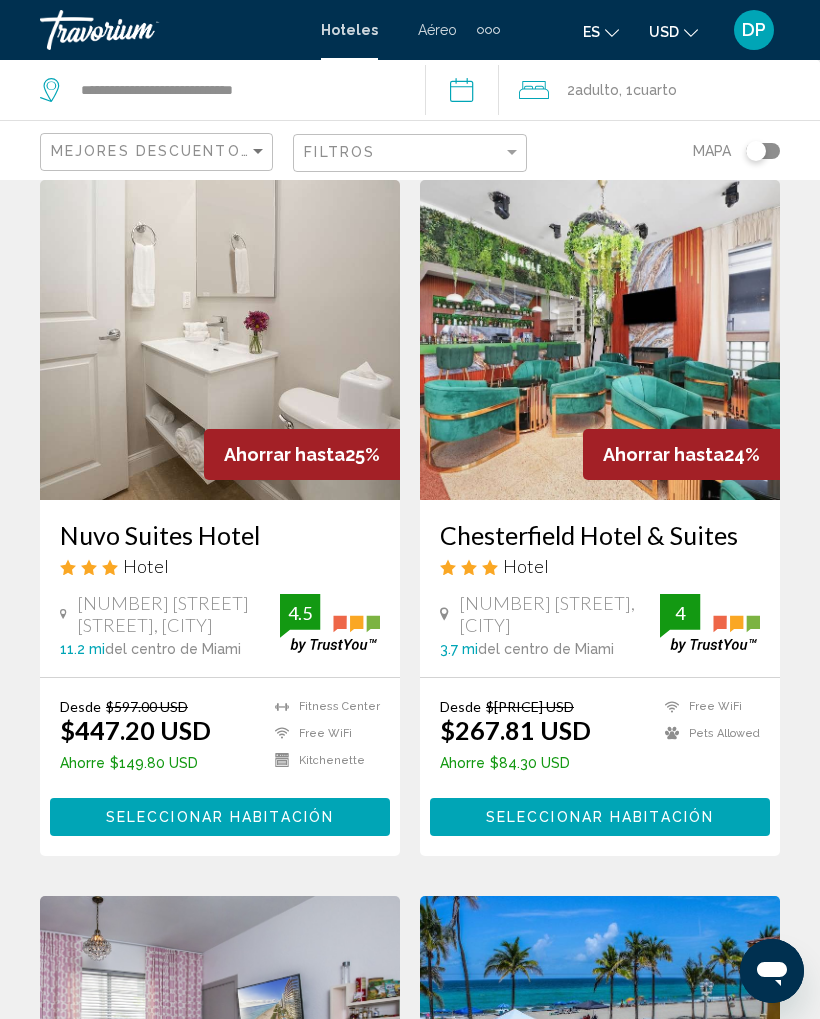 click at bounding box center (600, 340) 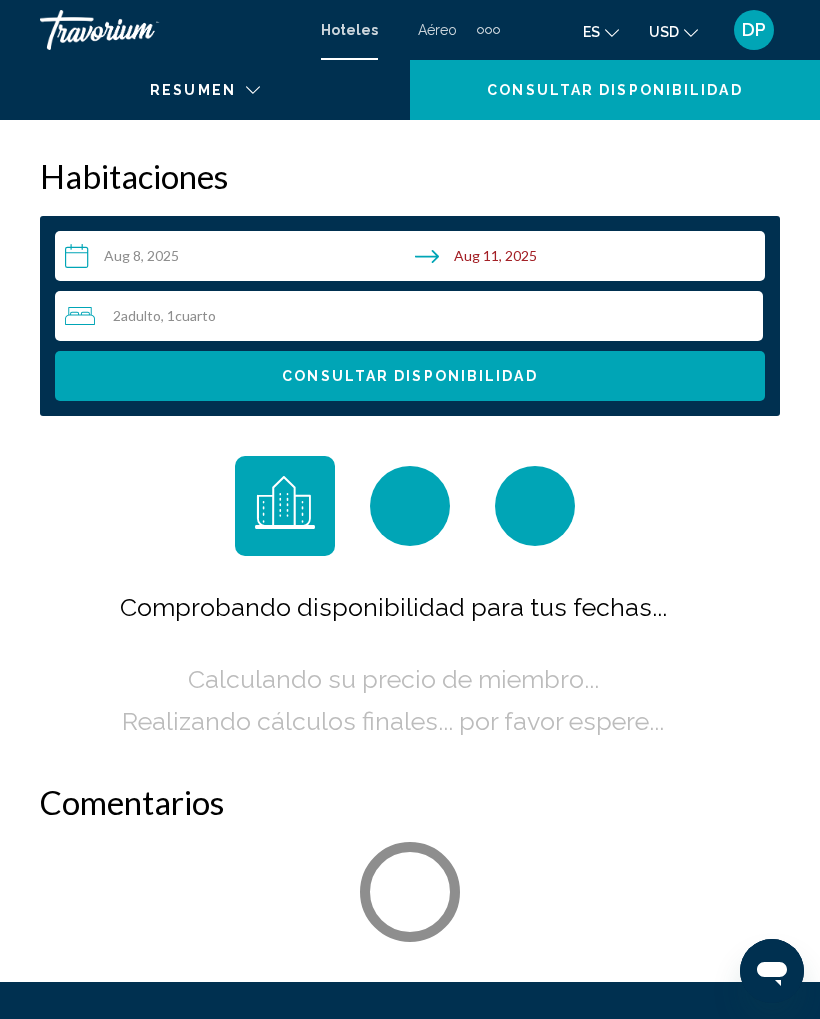 scroll, scrollTop: 0, scrollLeft: 0, axis: both 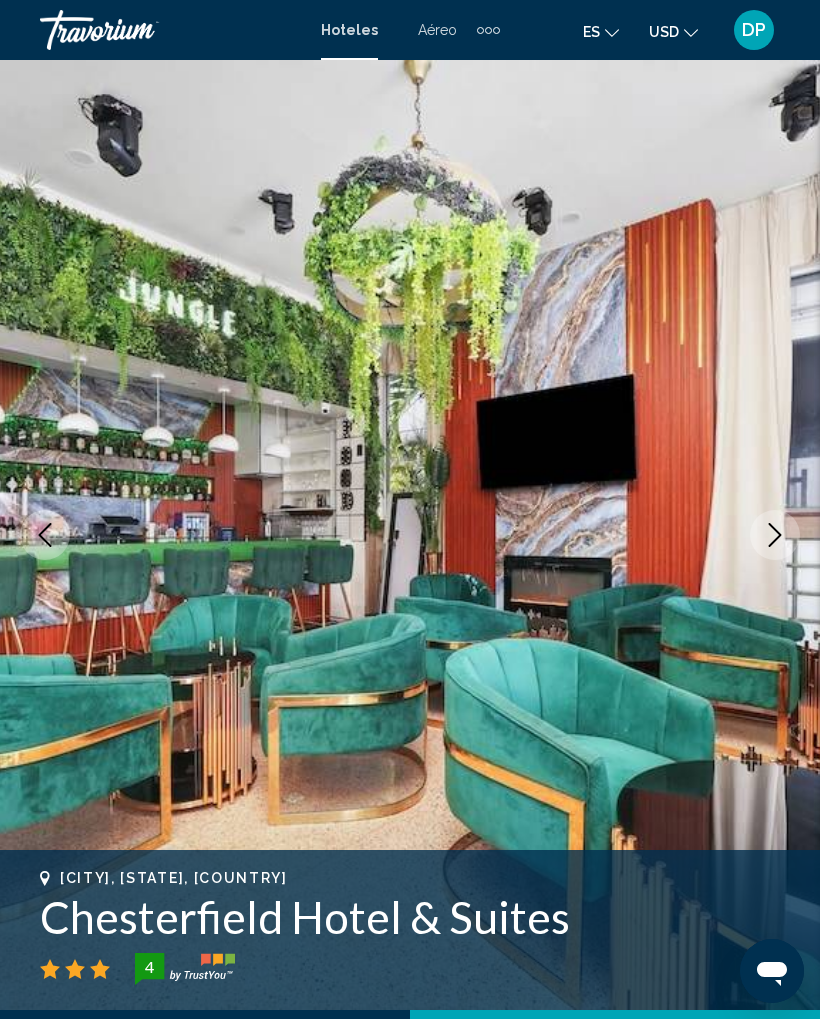 click 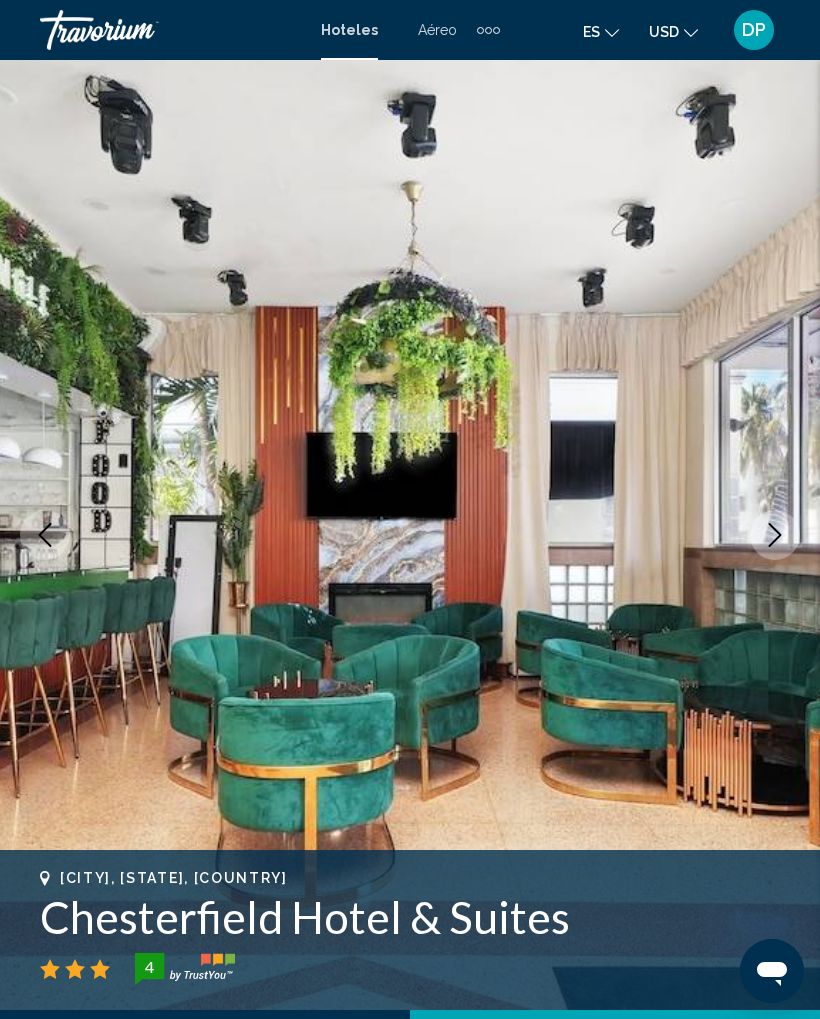 click 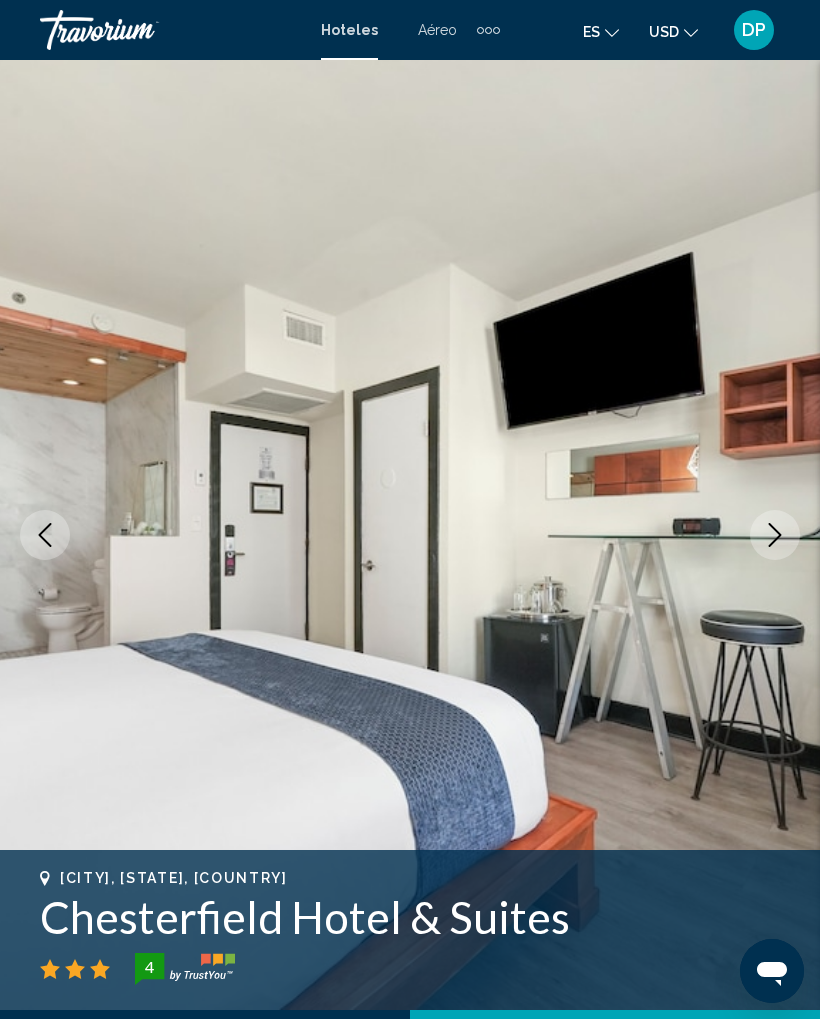 click 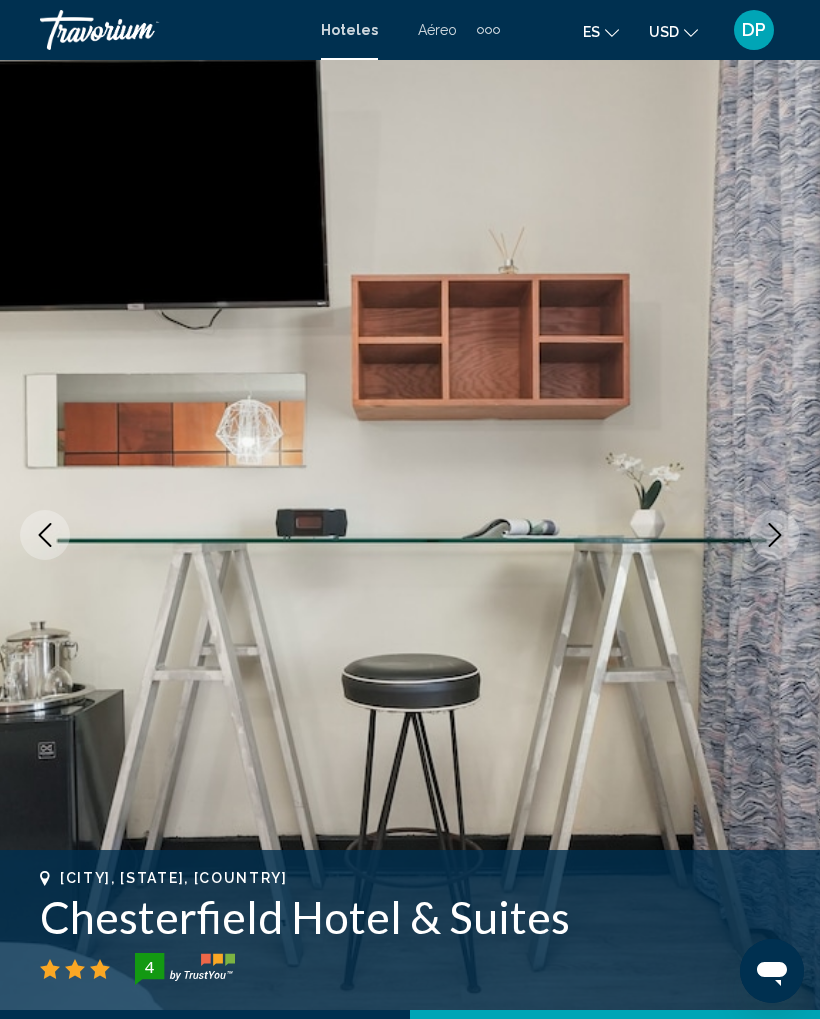 click 